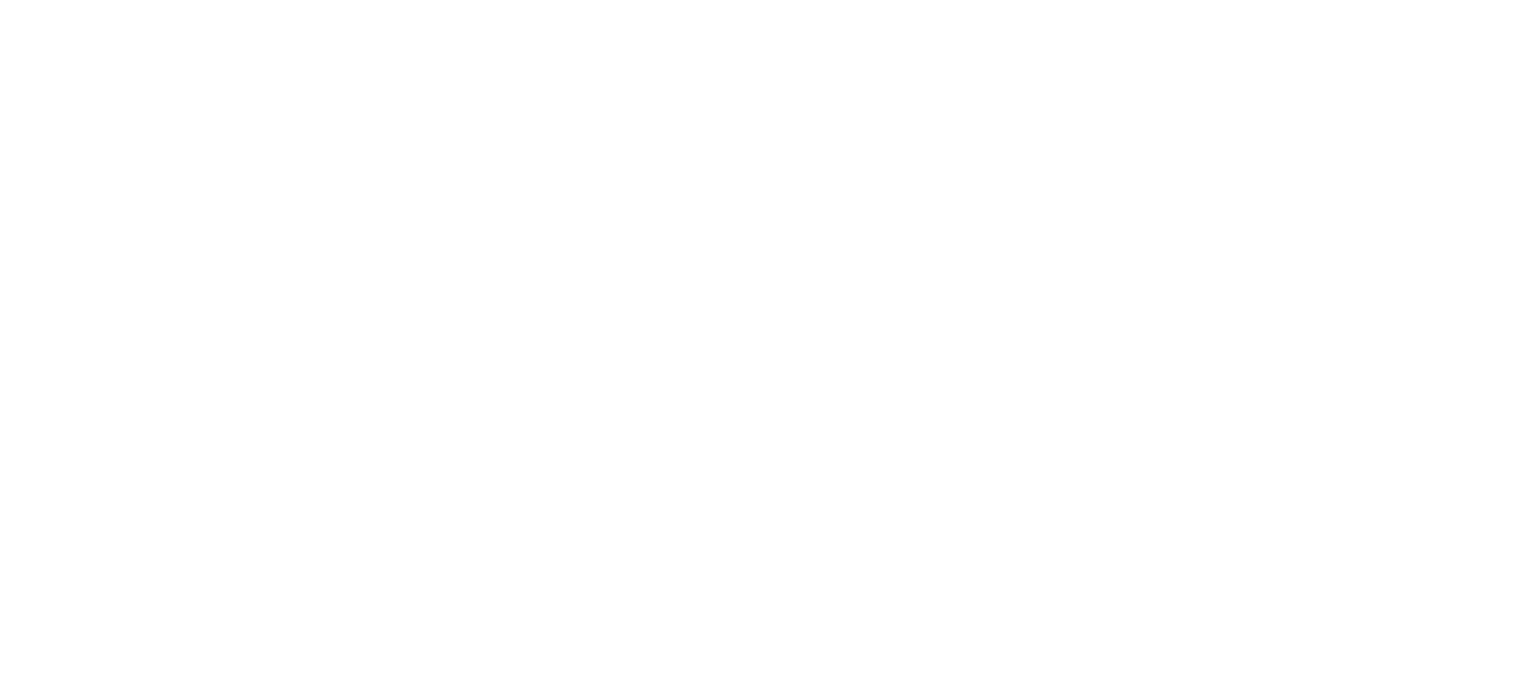 scroll, scrollTop: 0, scrollLeft: 0, axis: both 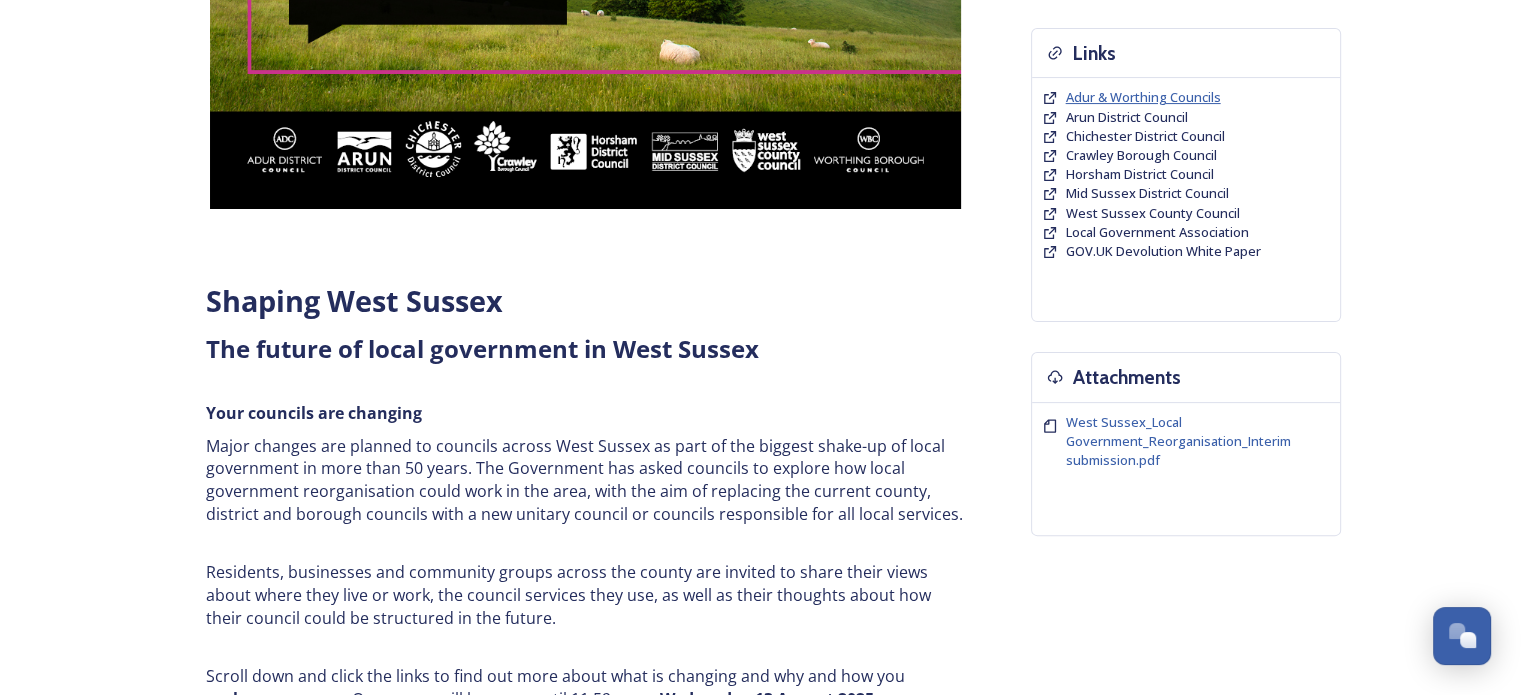 click on "Adur & Worthing Councils" at bounding box center [1143, 97] 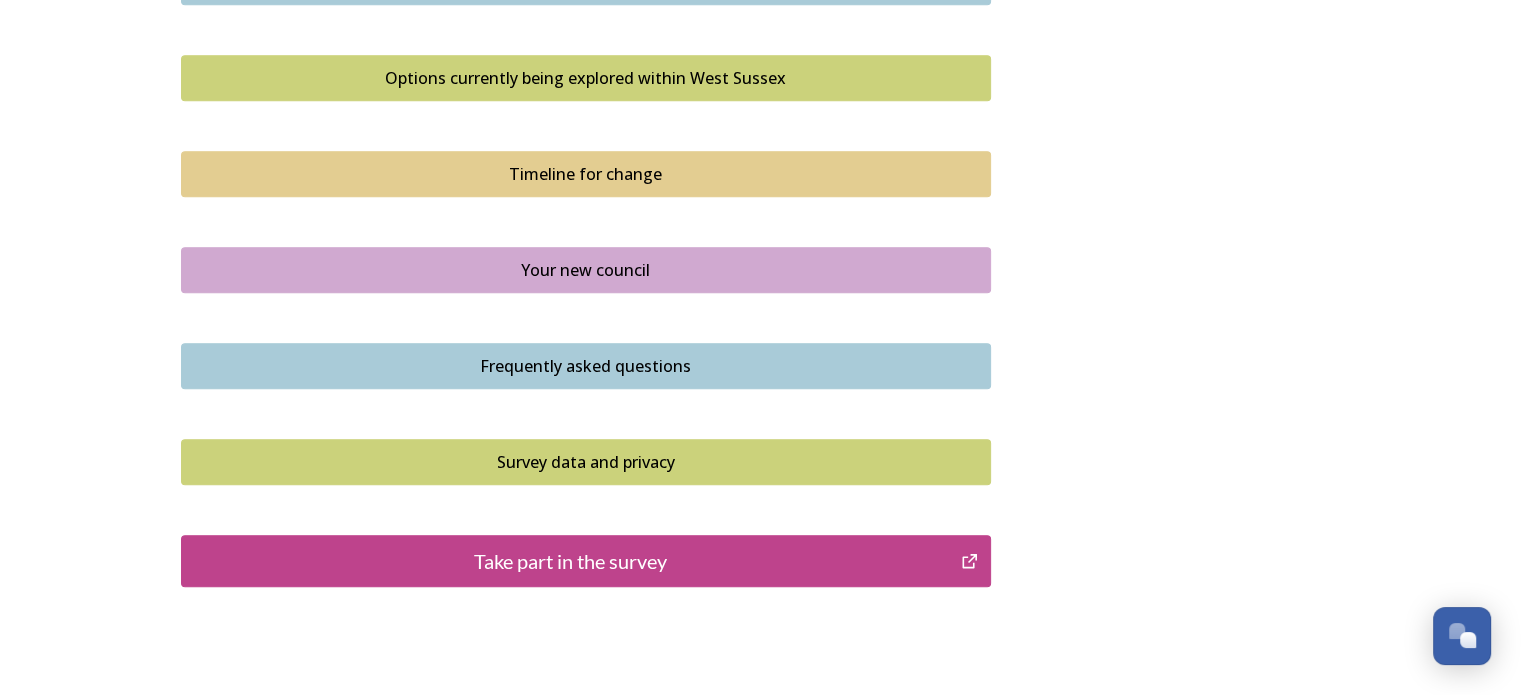 scroll, scrollTop: 1348, scrollLeft: 0, axis: vertical 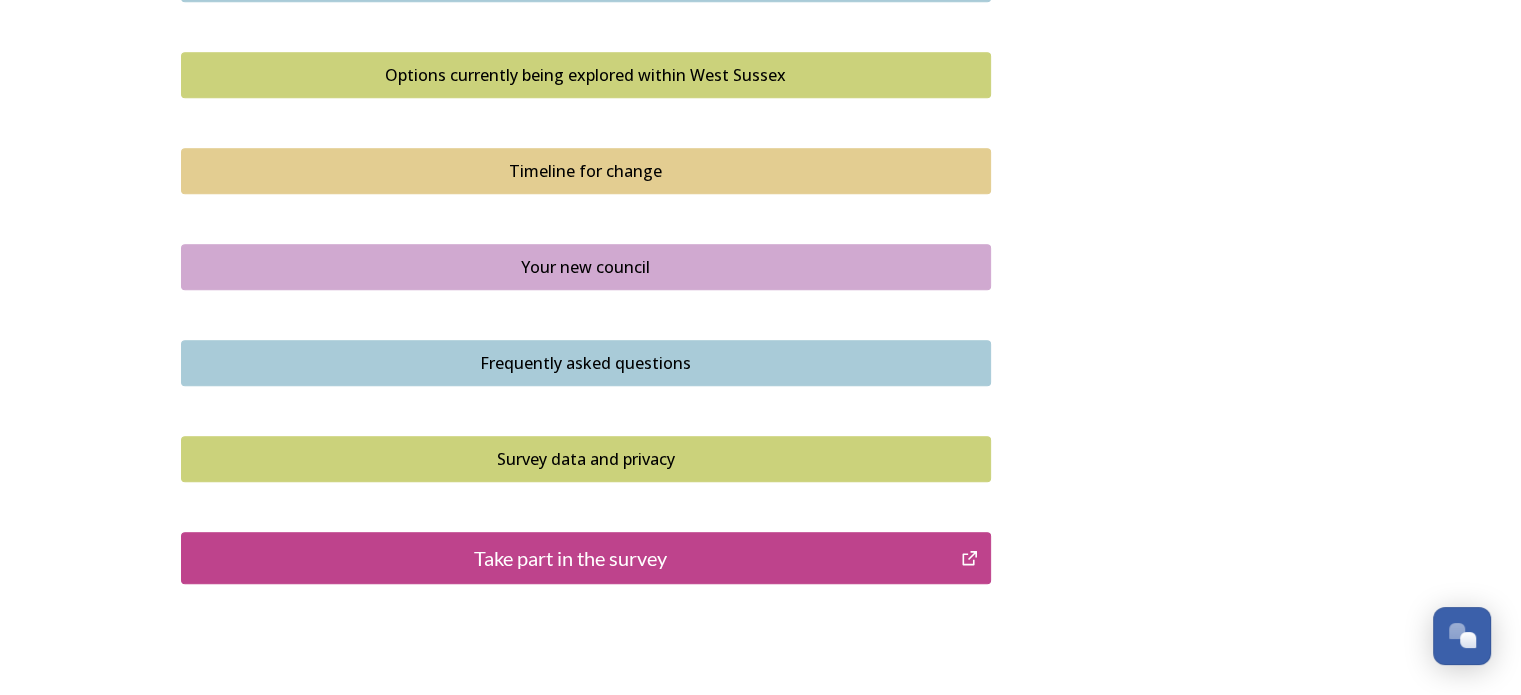 click on "Take part in the survey" at bounding box center (571, 558) 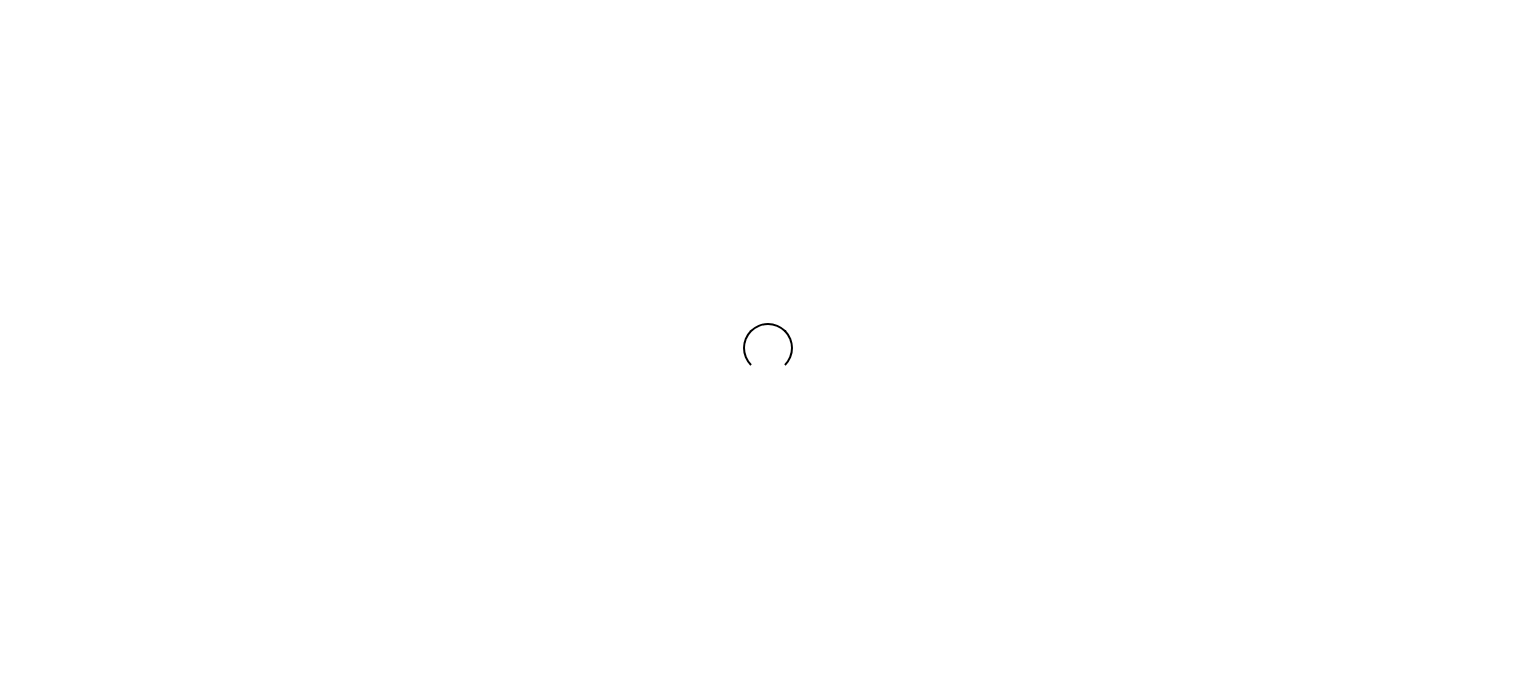scroll, scrollTop: 0, scrollLeft: 0, axis: both 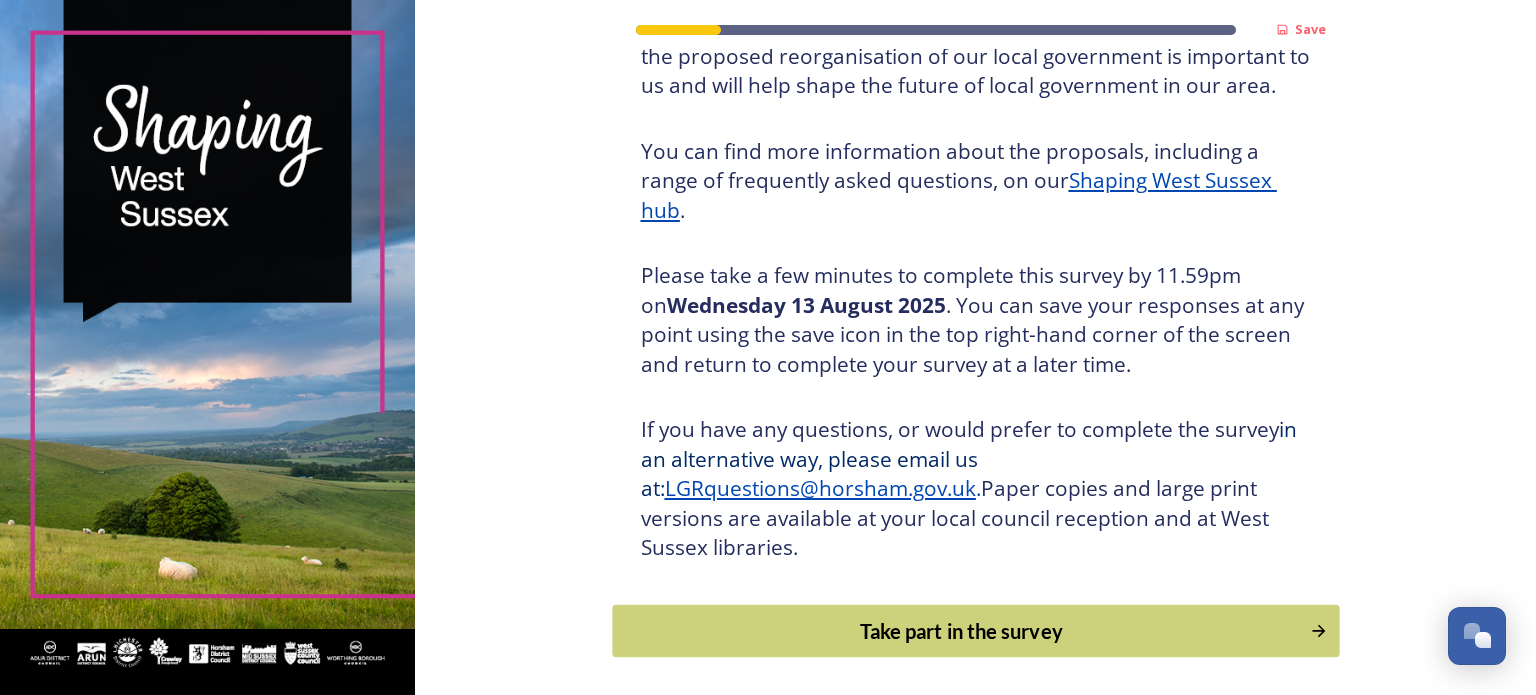 click on "Take part in the survey" at bounding box center (961, 631) 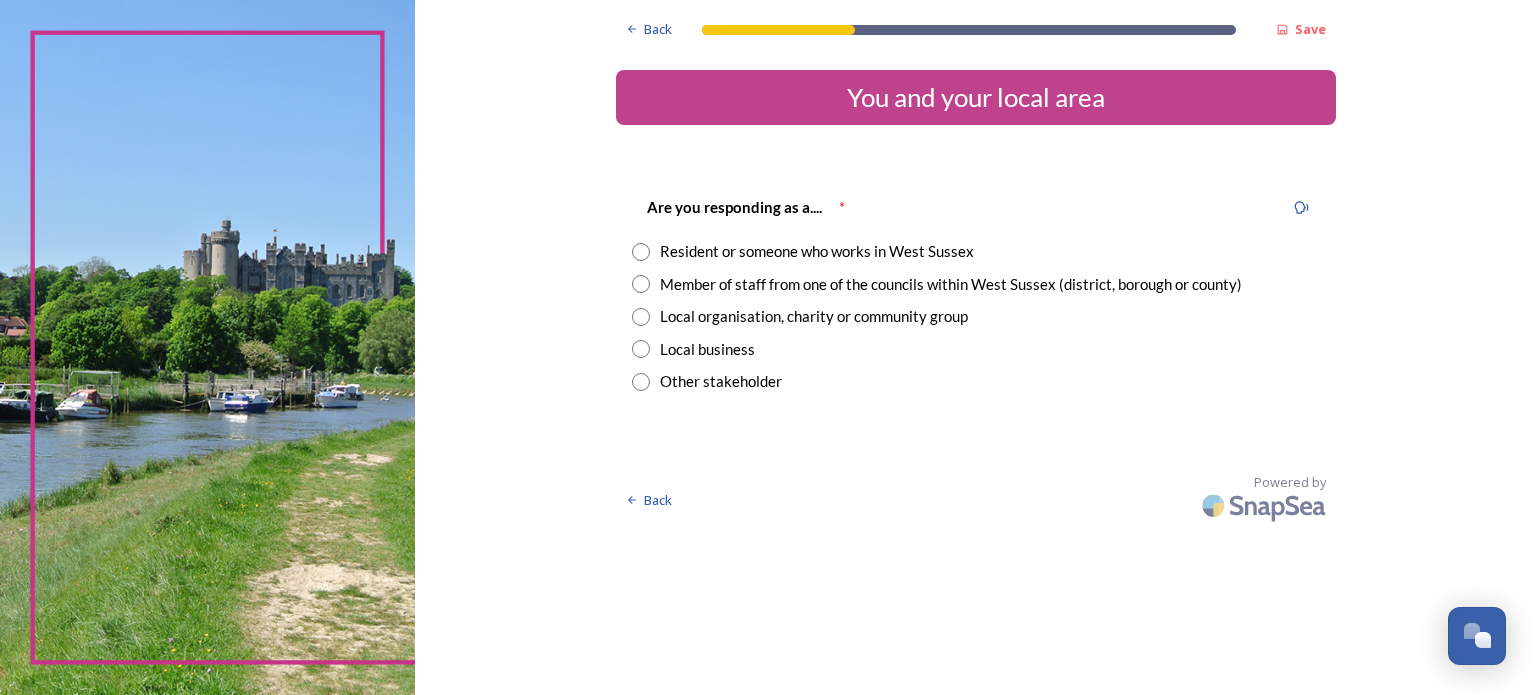 click at bounding box center [641, 252] 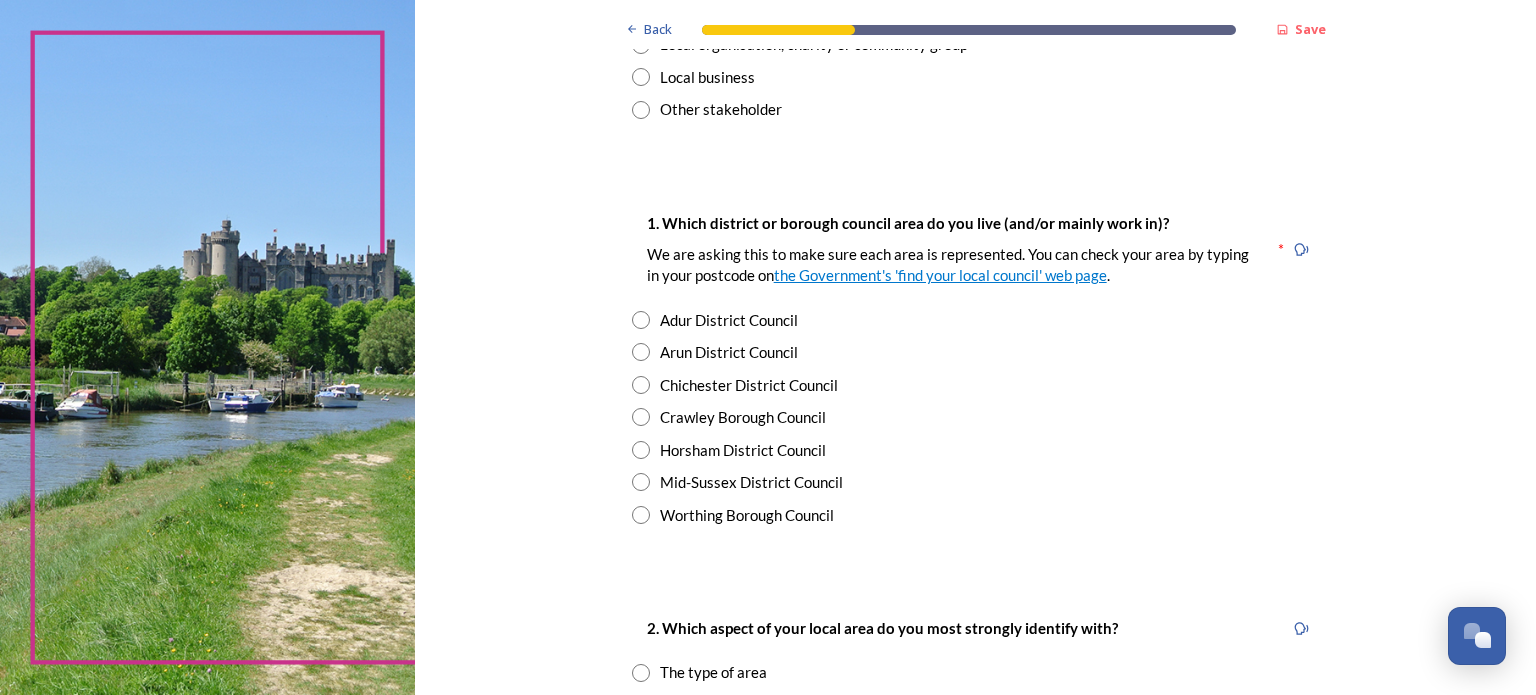 scroll, scrollTop: 300, scrollLeft: 0, axis: vertical 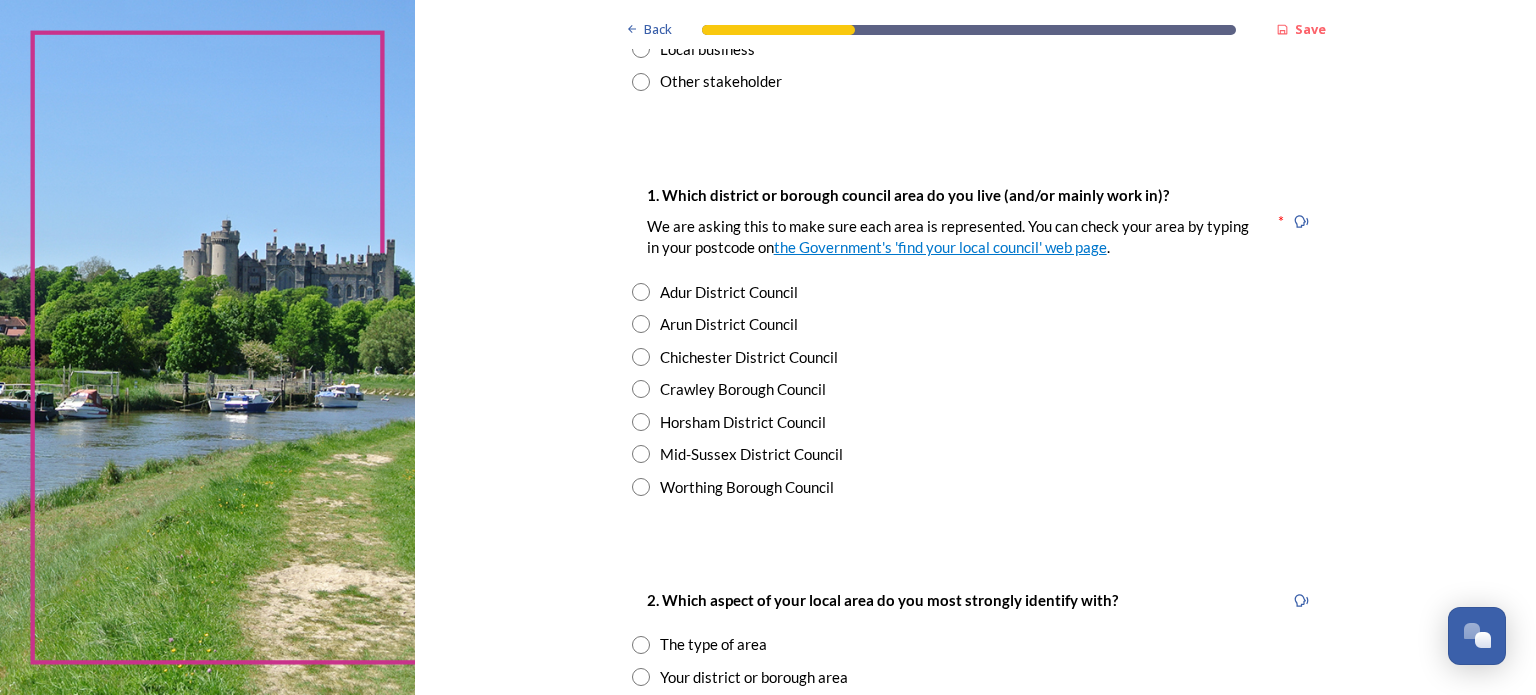 click at bounding box center [641, 487] 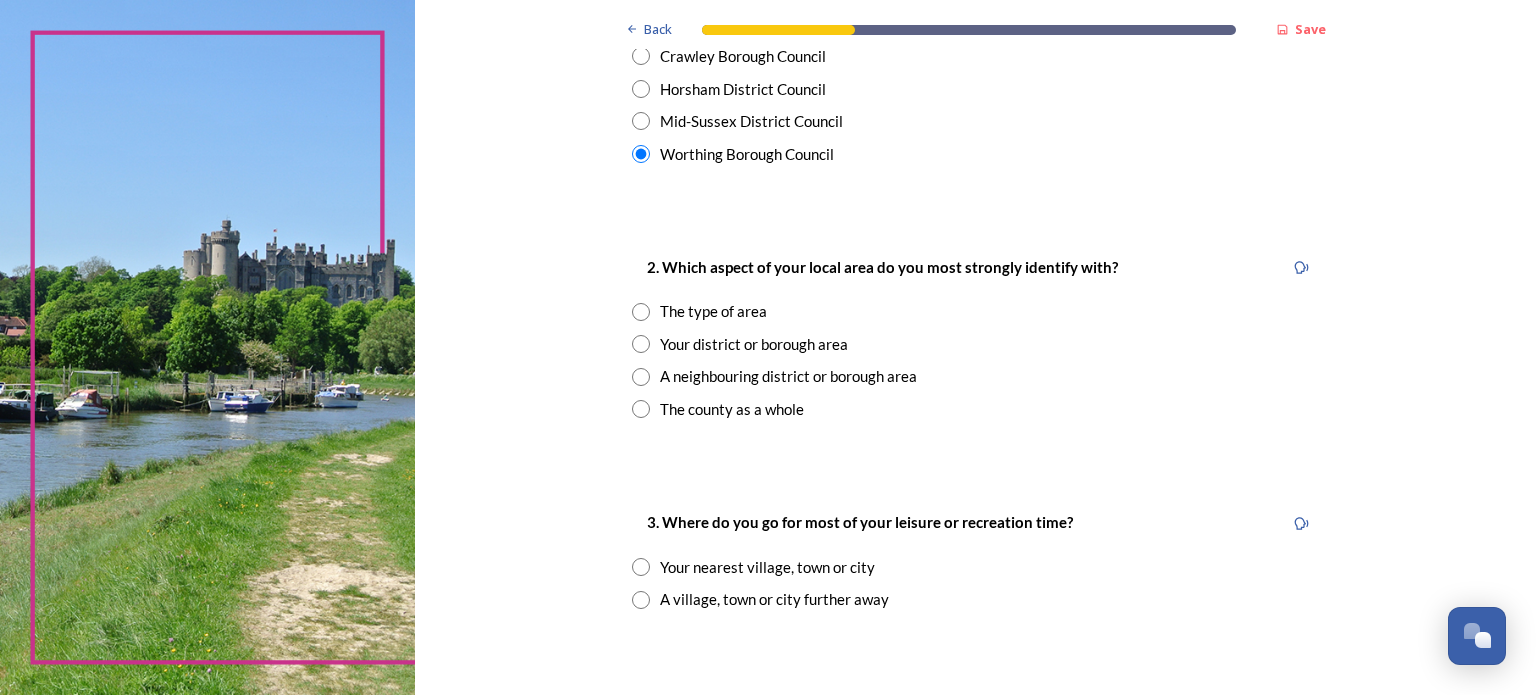 scroll, scrollTop: 719, scrollLeft: 0, axis: vertical 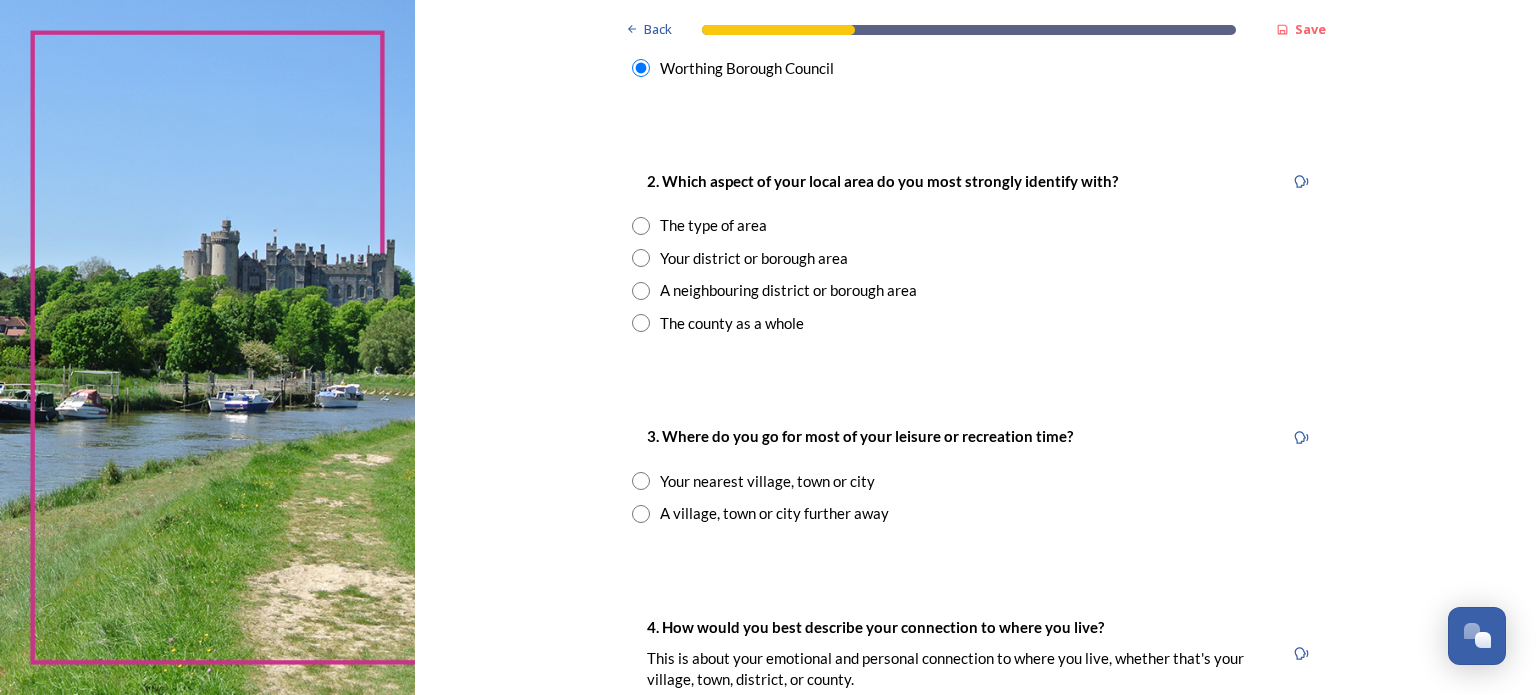 click at bounding box center (641, 258) 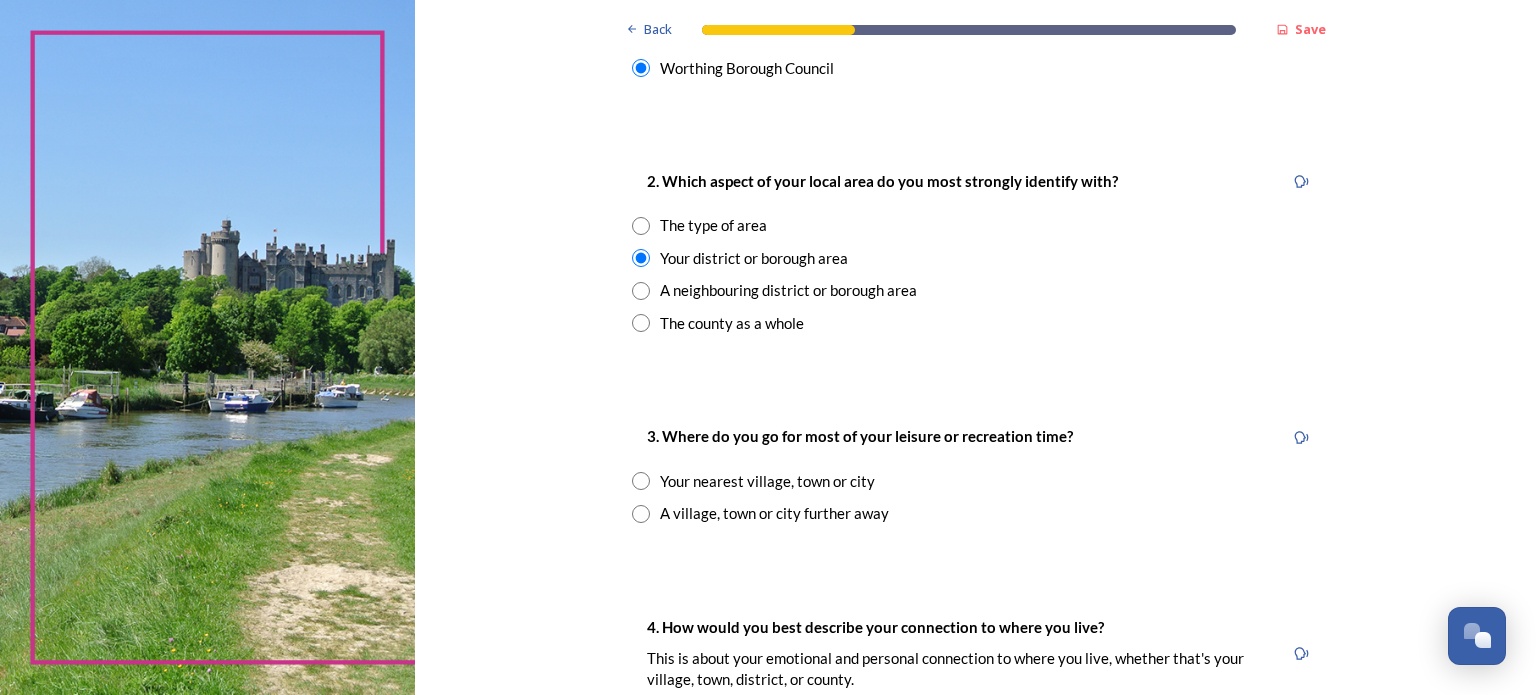 click at bounding box center (641, 481) 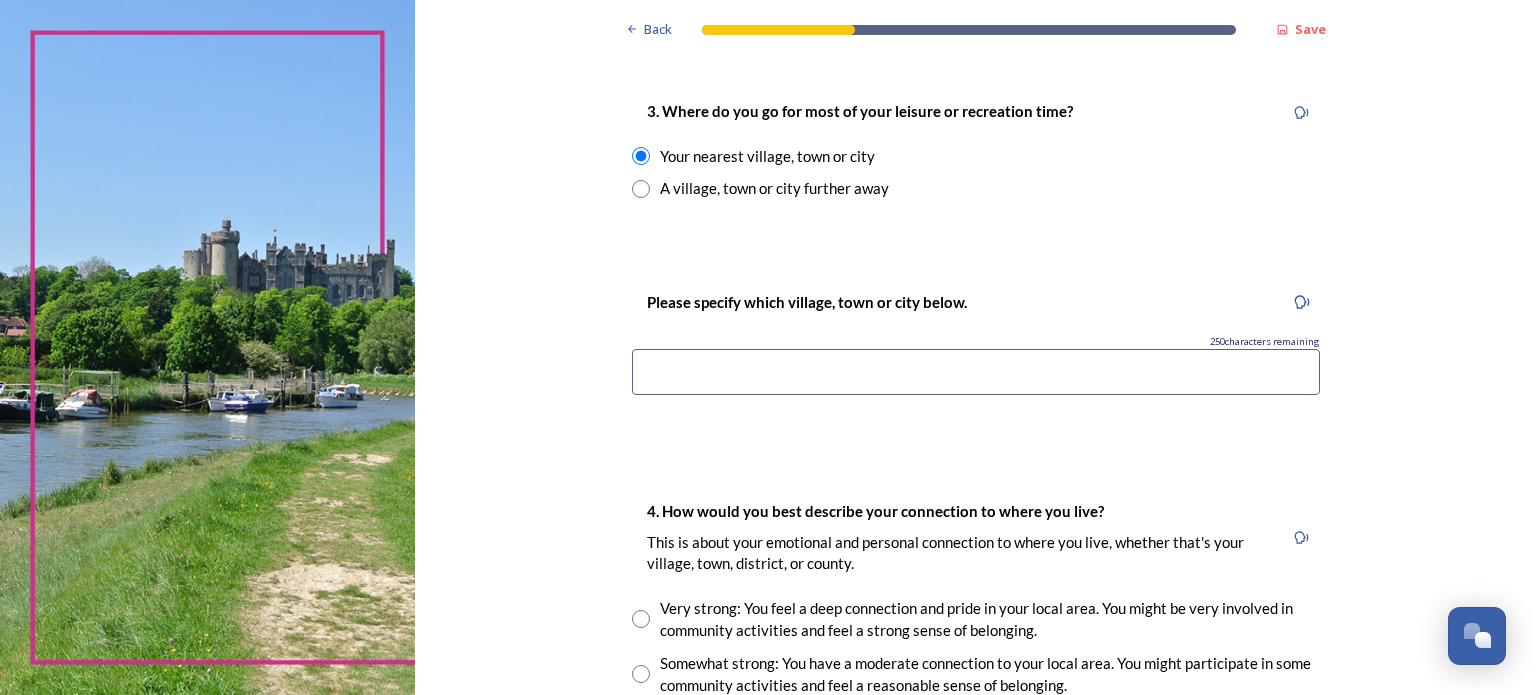 scroll, scrollTop: 1062, scrollLeft: 0, axis: vertical 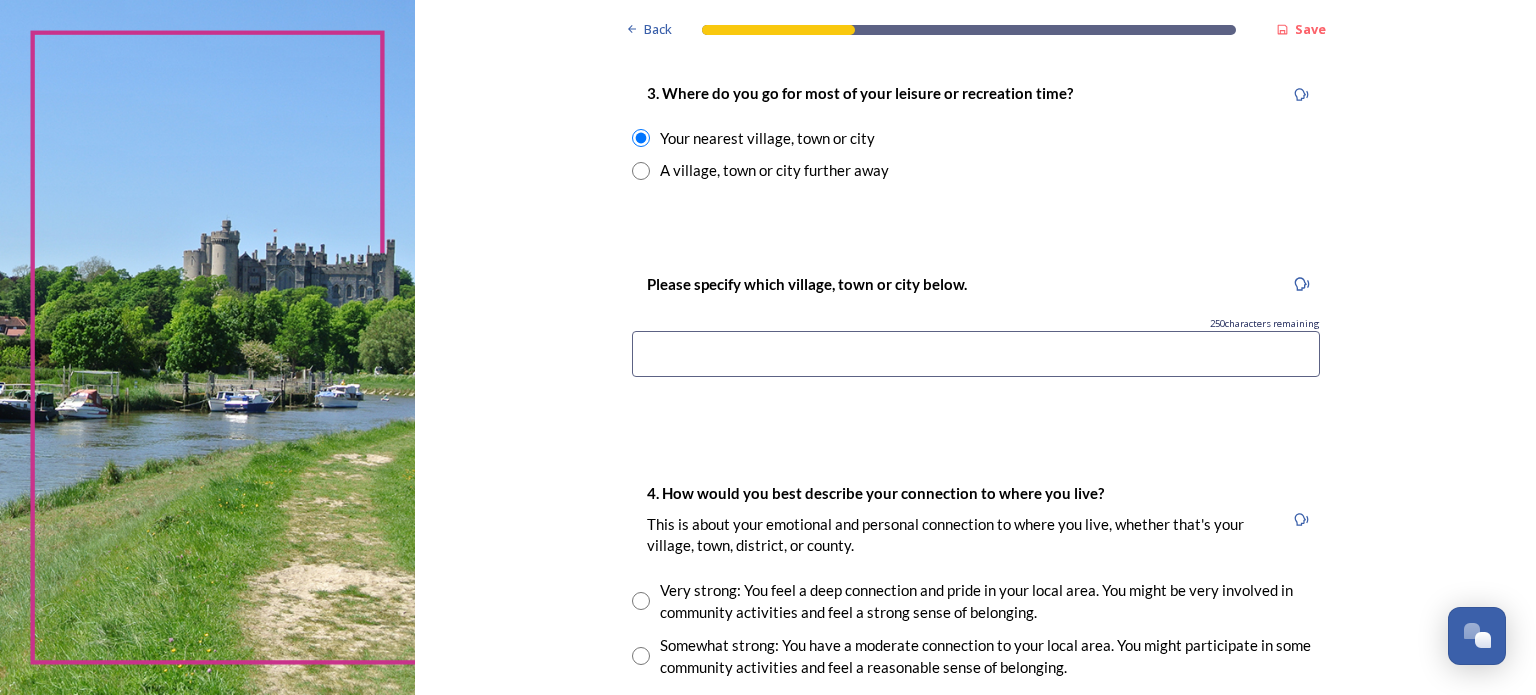 click at bounding box center (976, 354) 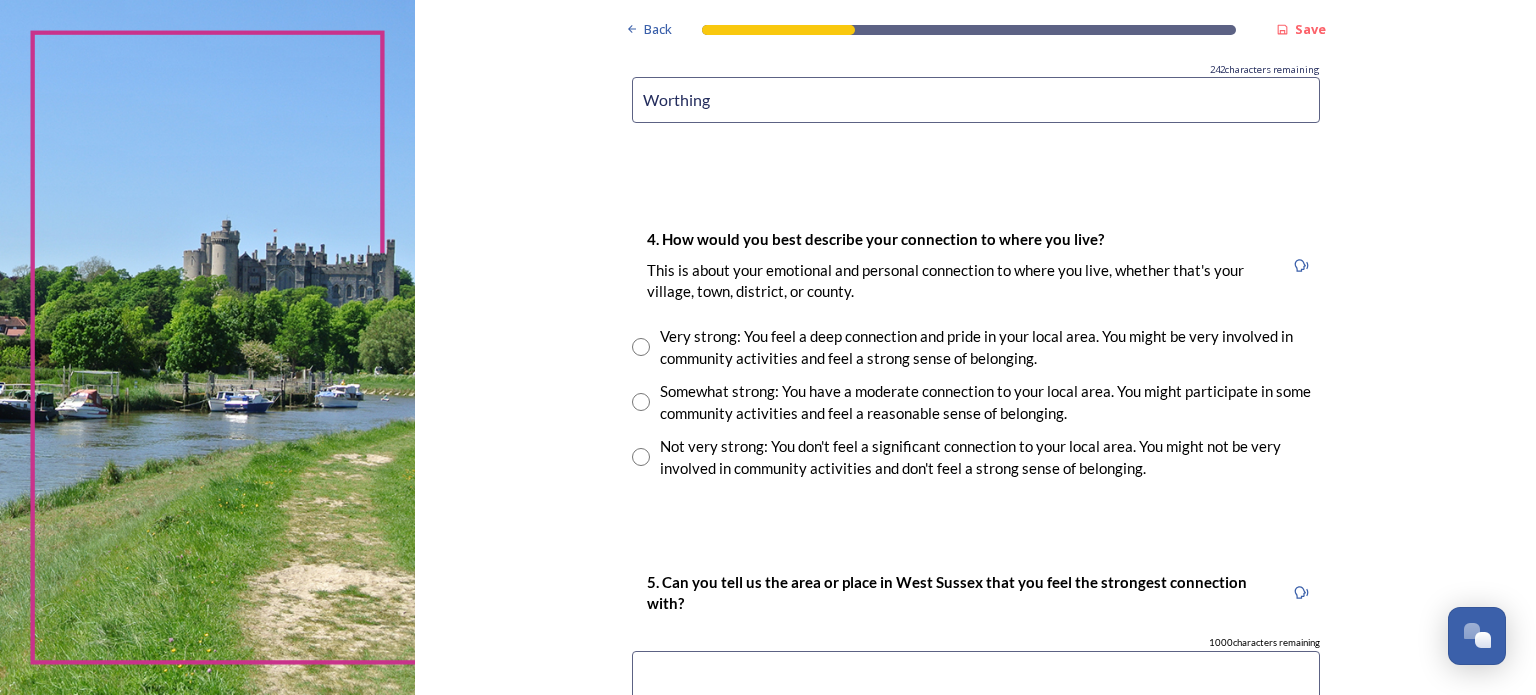 scroll, scrollTop: 1387, scrollLeft: 0, axis: vertical 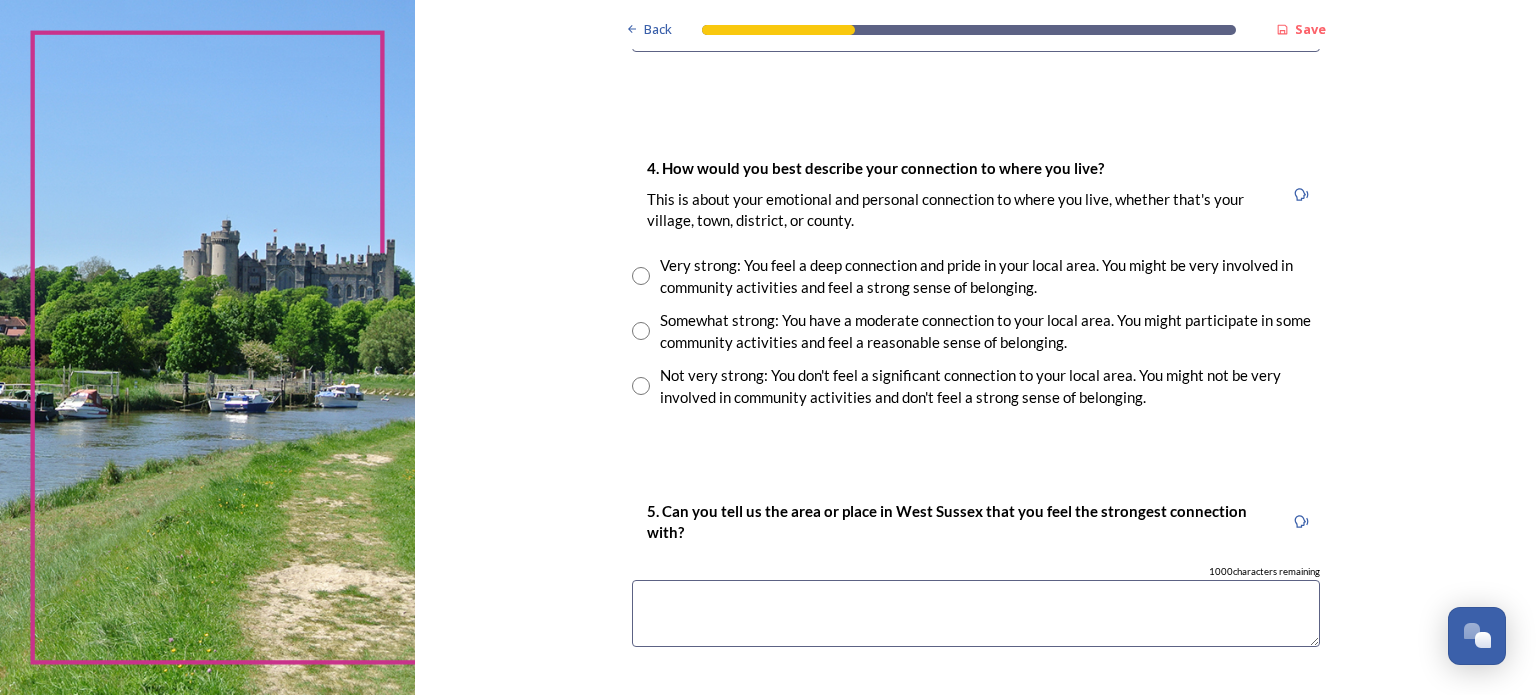 type on "Worthing" 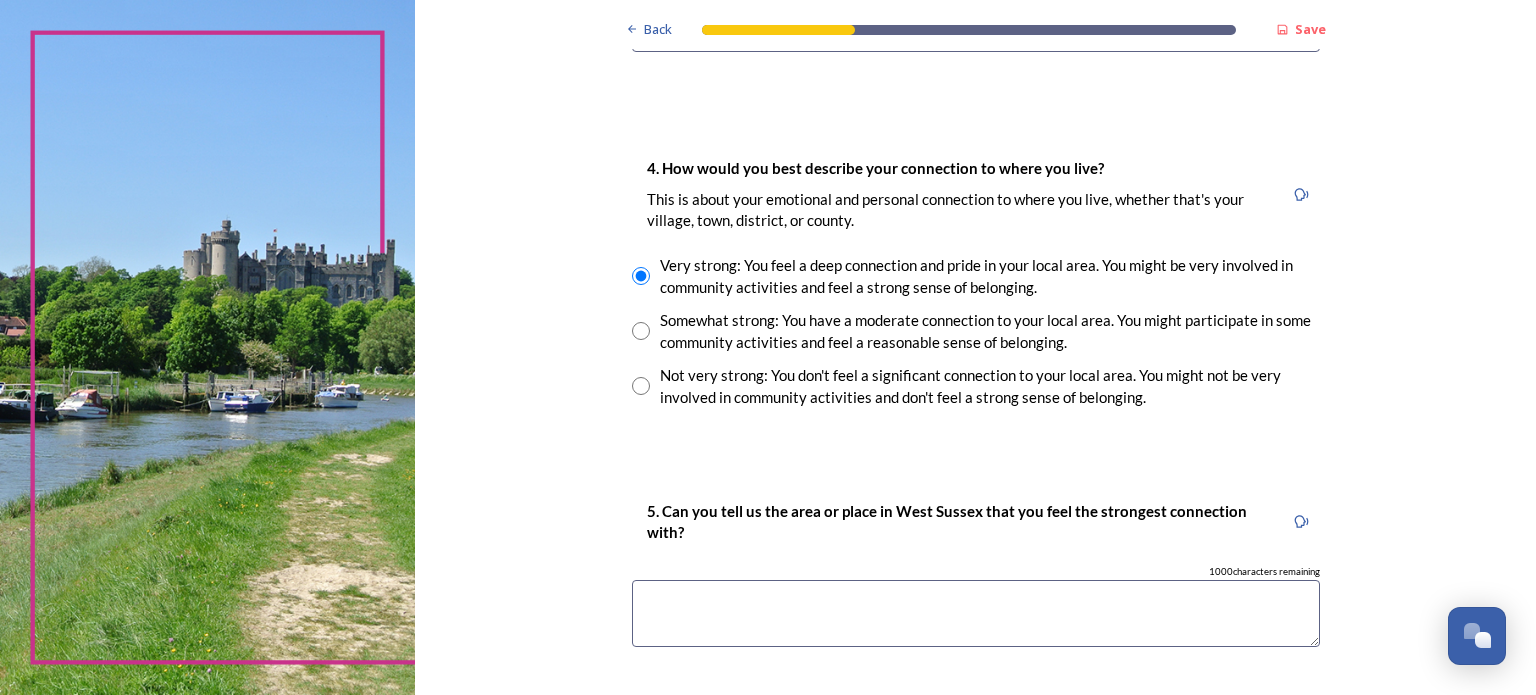 click at bounding box center (976, 613) 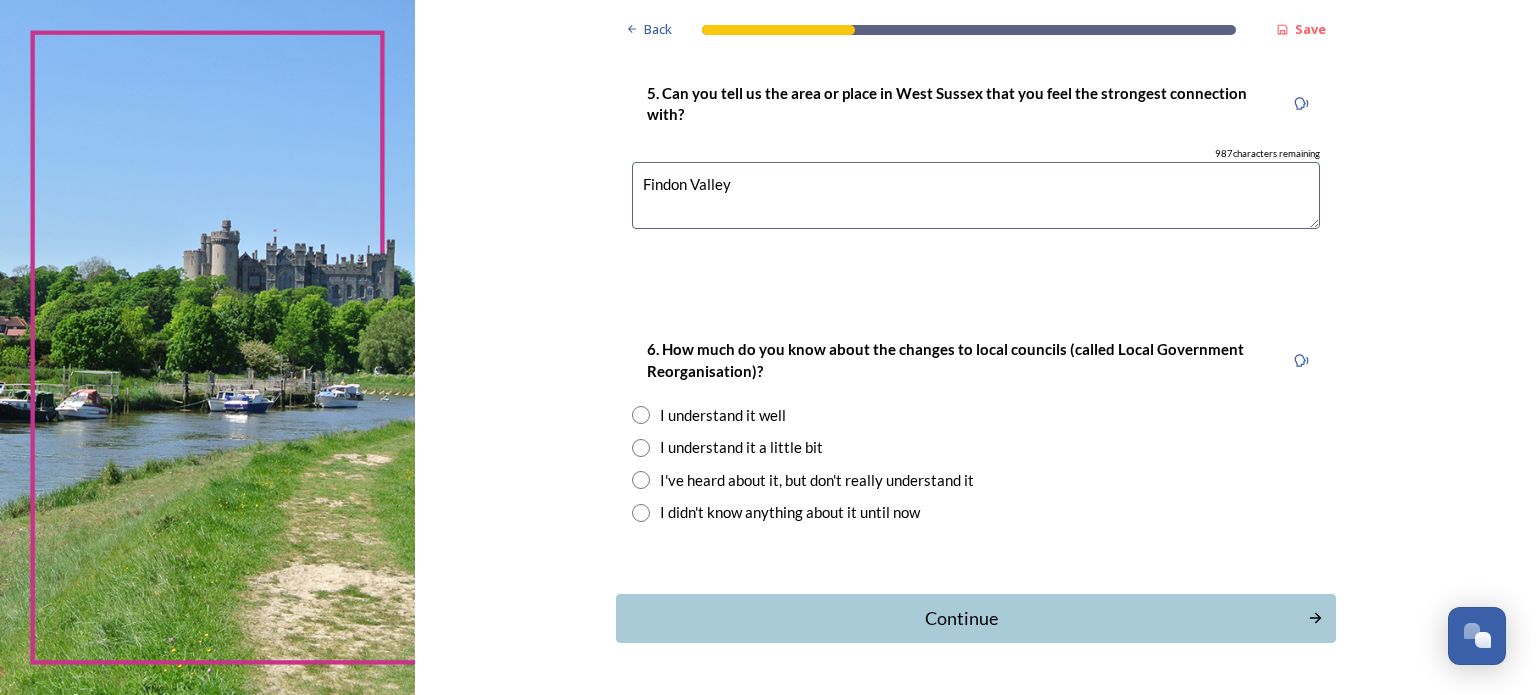 scroll, scrollTop: 1808, scrollLeft: 0, axis: vertical 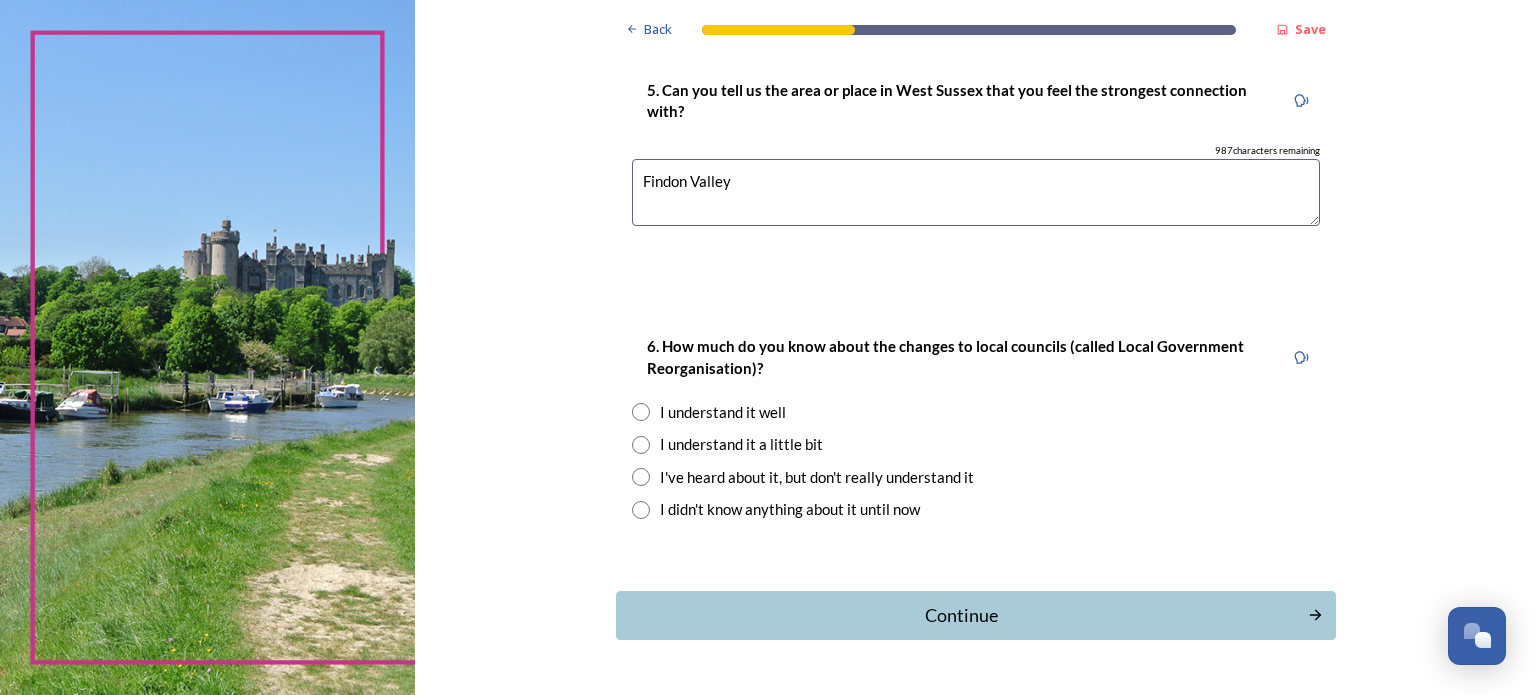 type on "Findon Valley" 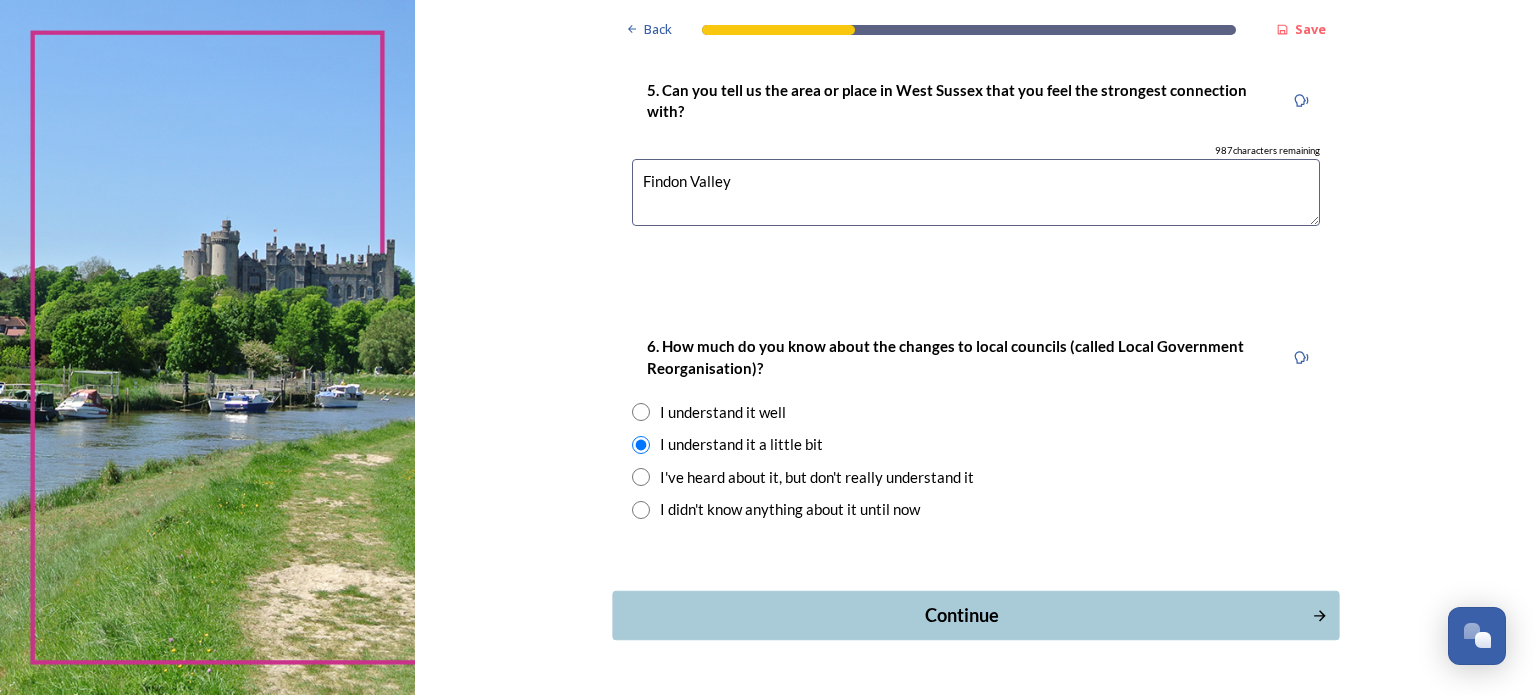 click on "Continue" at bounding box center (961, 615) 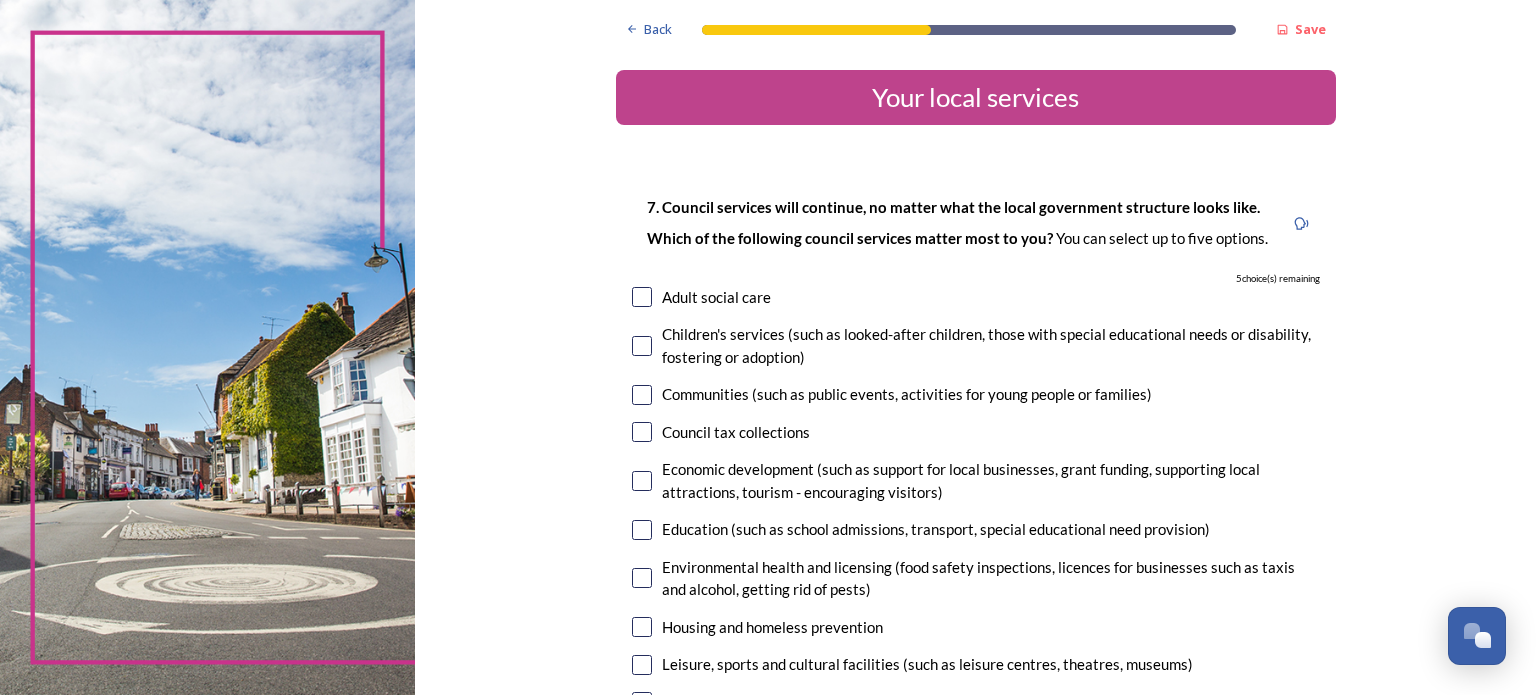 click at bounding box center [642, 665] 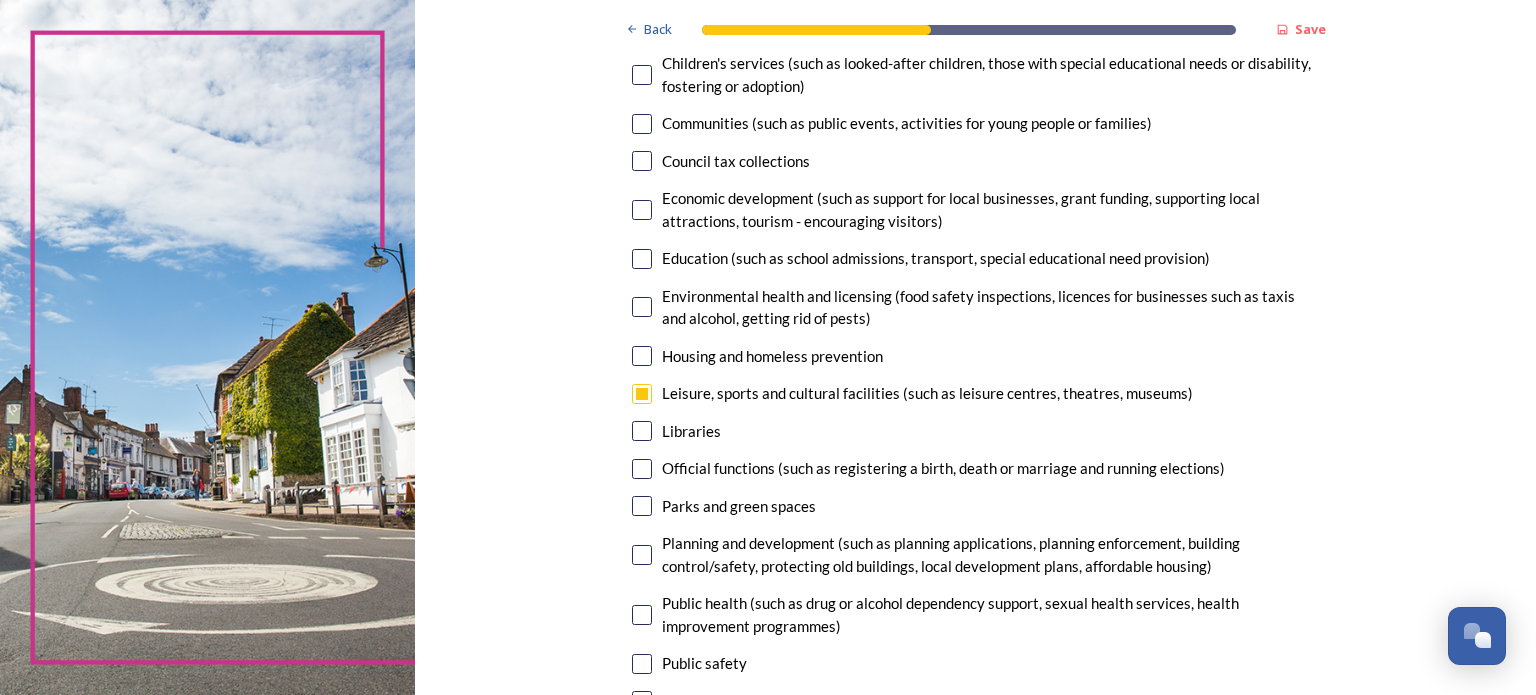scroll, scrollTop: 277, scrollLeft: 0, axis: vertical 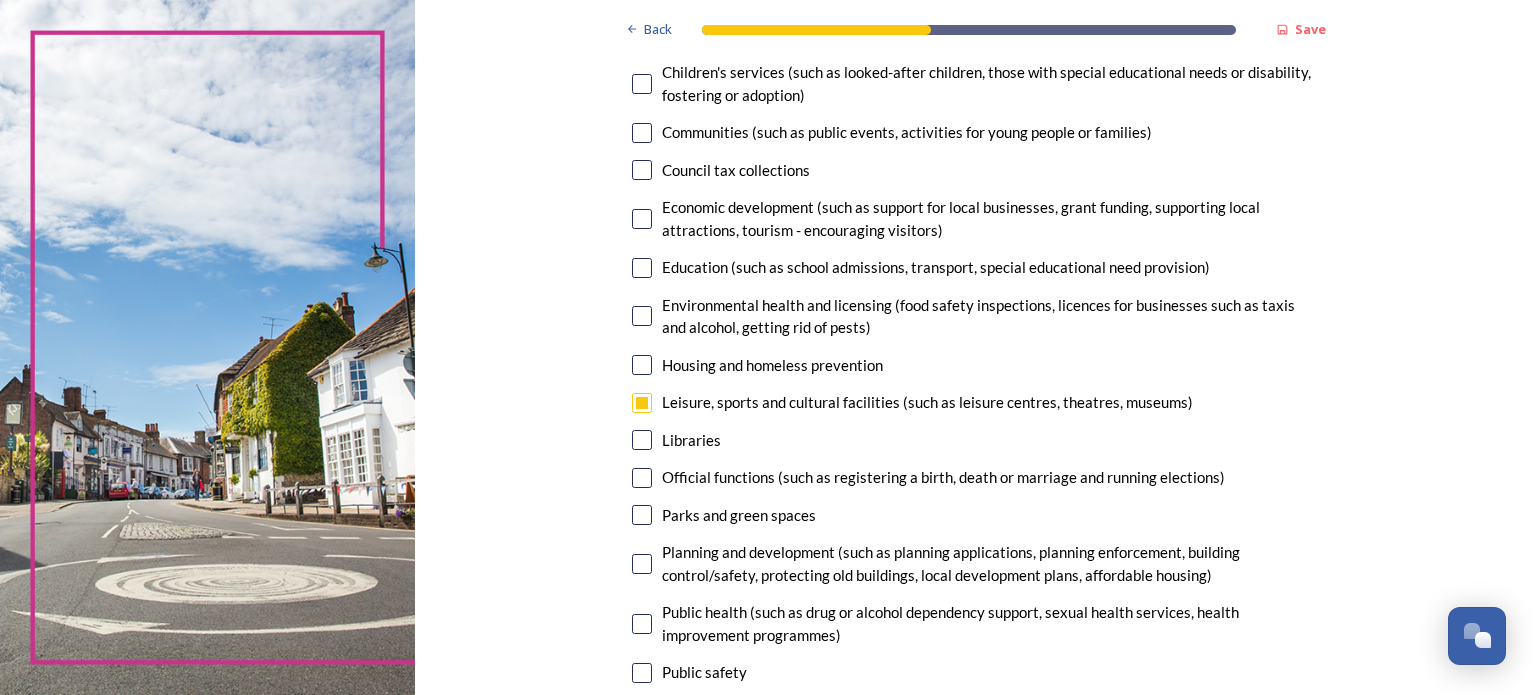 click at bounding box center [642, 515] 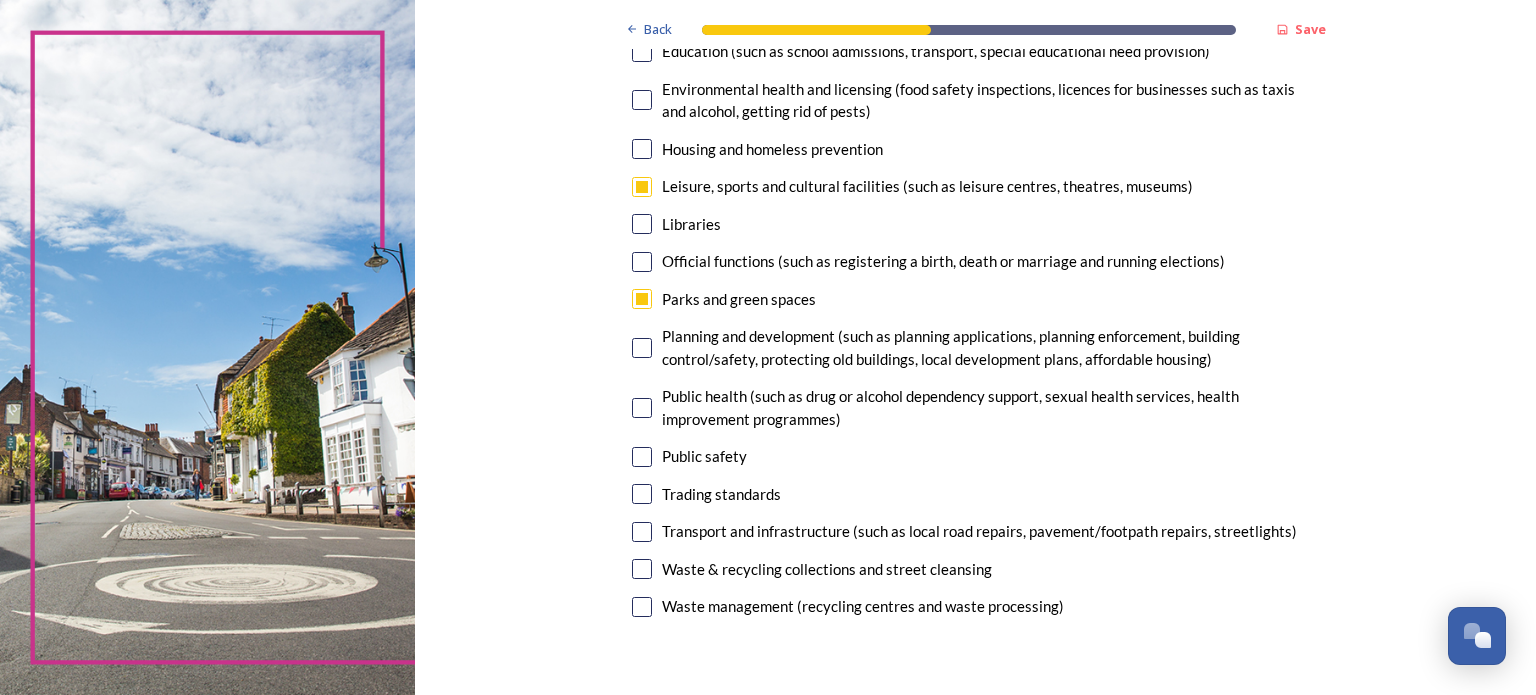 scroll, scrollTop: 484, scrollLeft: 0, axis: vertical 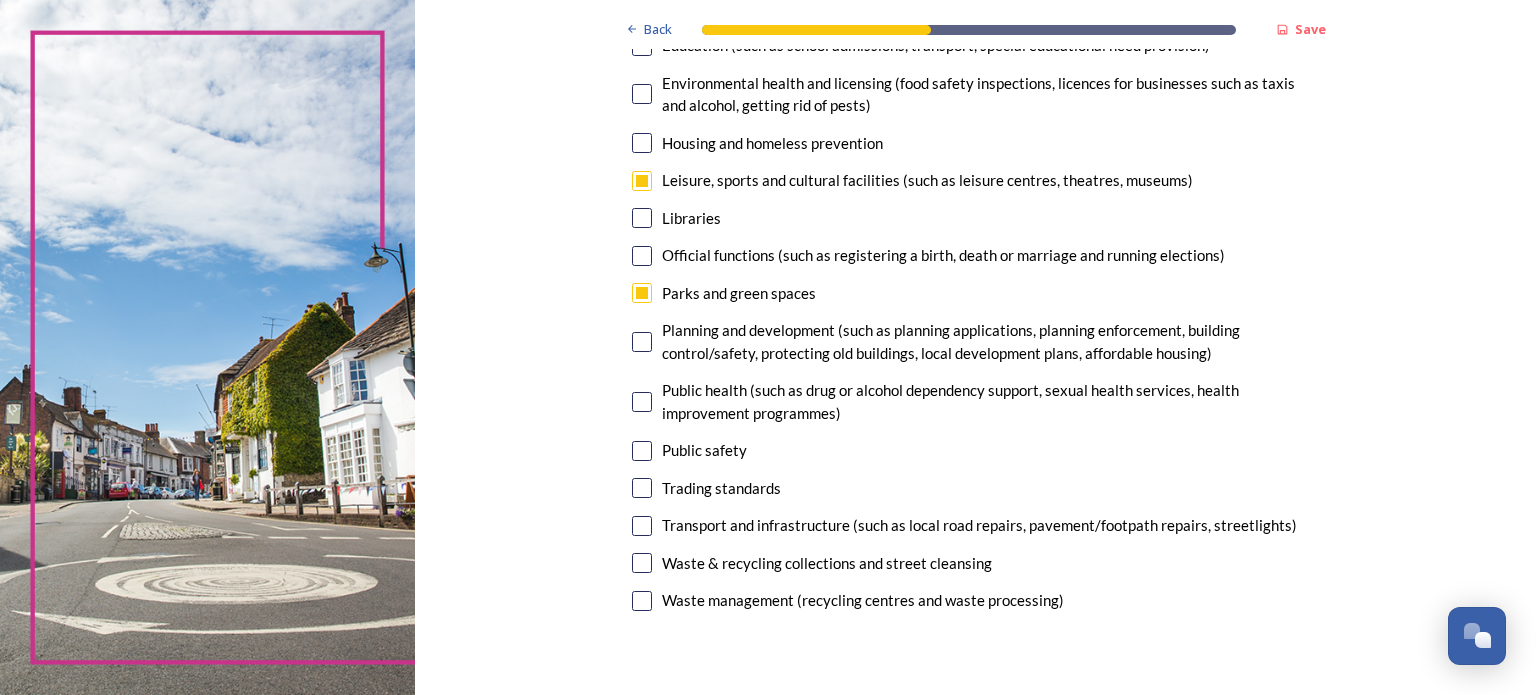 click at bounding box center (642, 526) 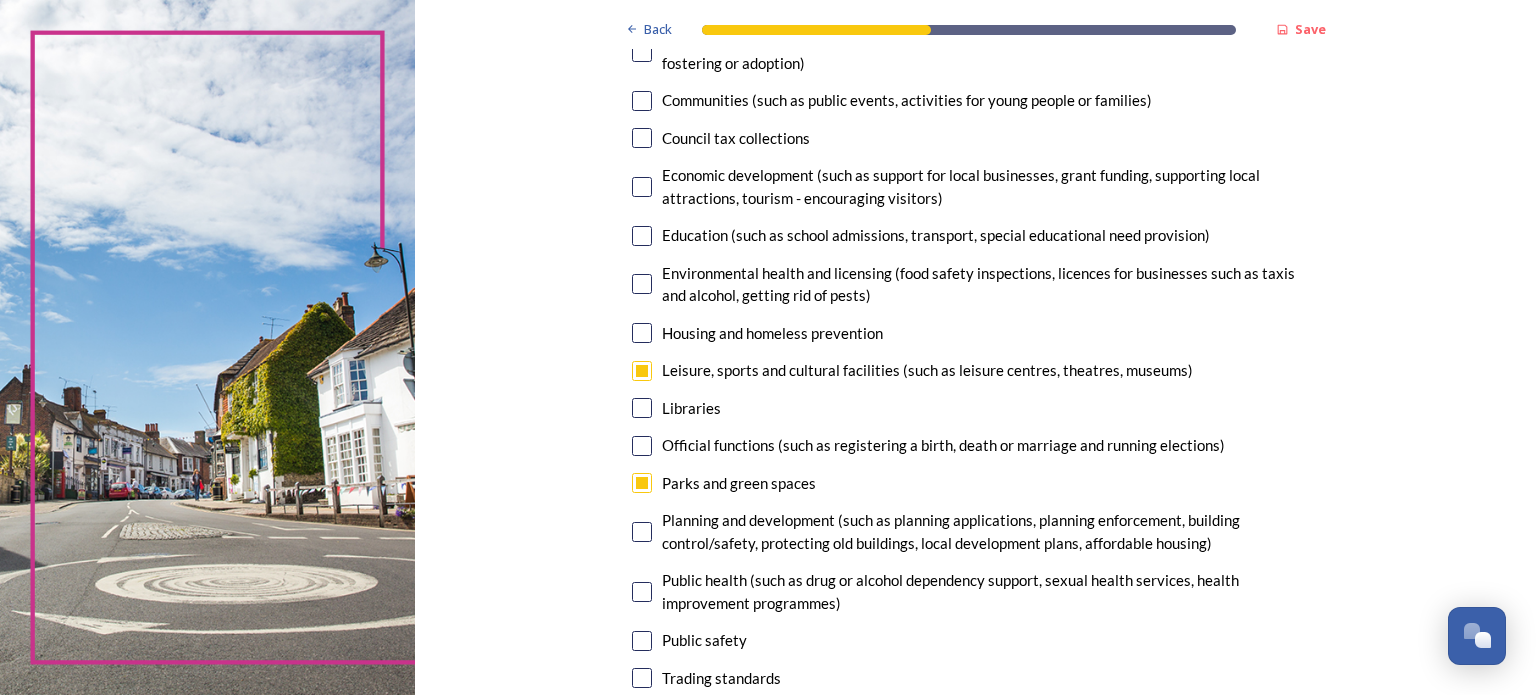 scroll, scrollTop: 291, scrollLeft: 0, axis: vertical 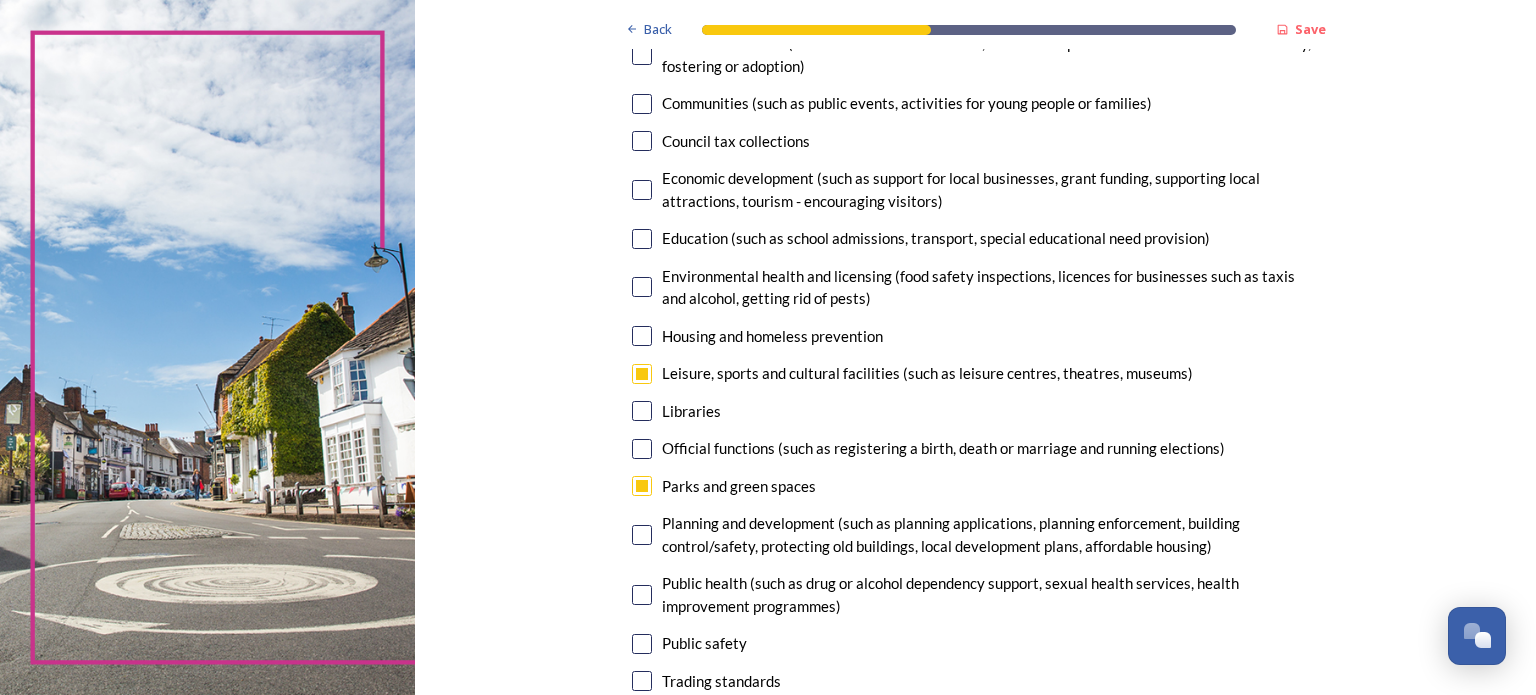 click at bounding box center (642, 190) 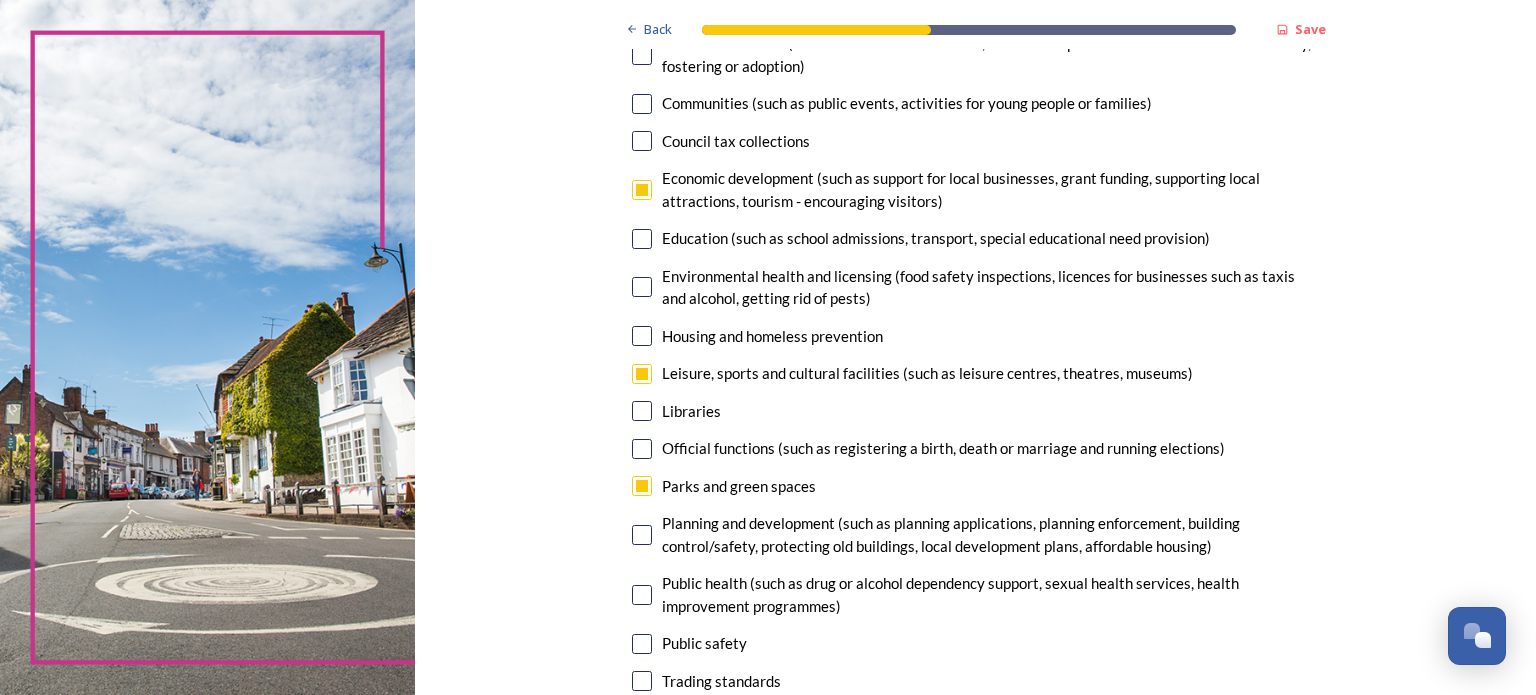 click at bounding box center [642, 104] 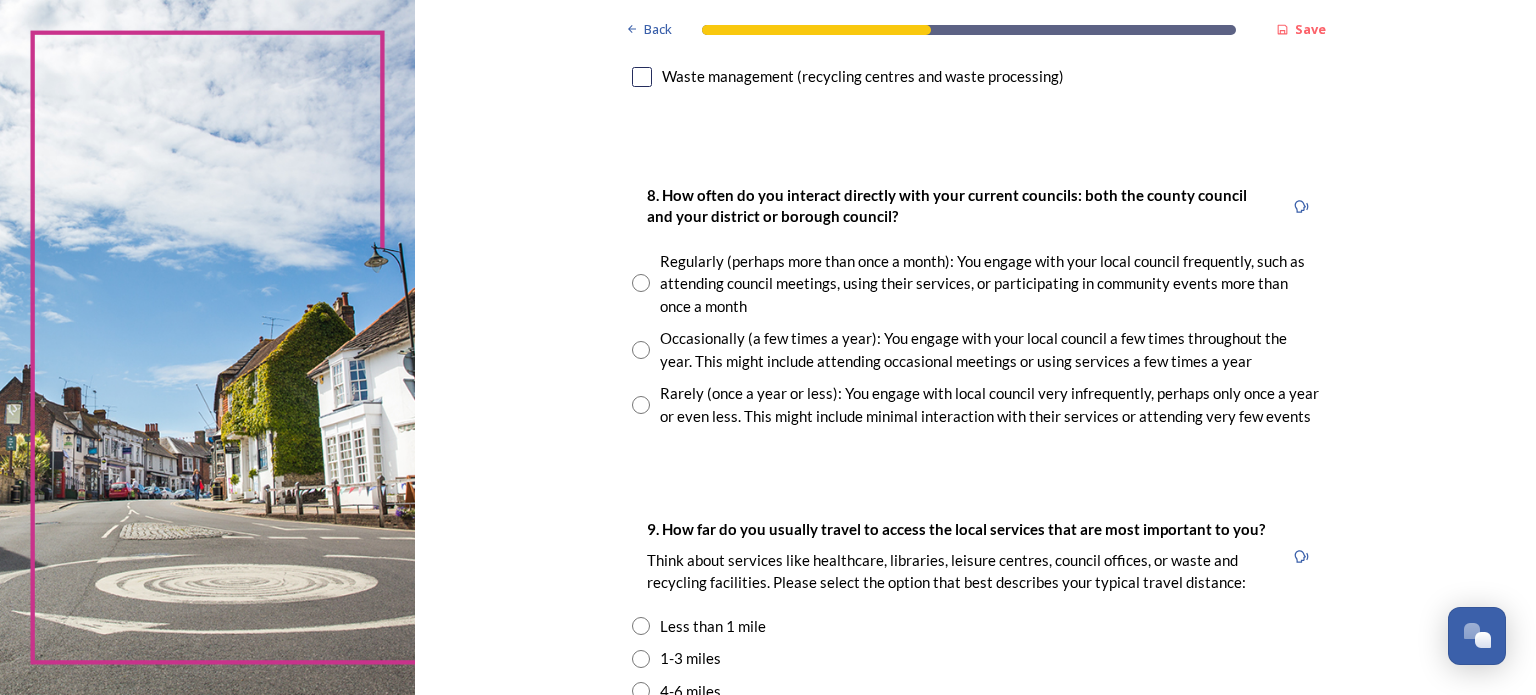 scroll, scrollTop: 1012, scrollLeft: 0, axis: vertical 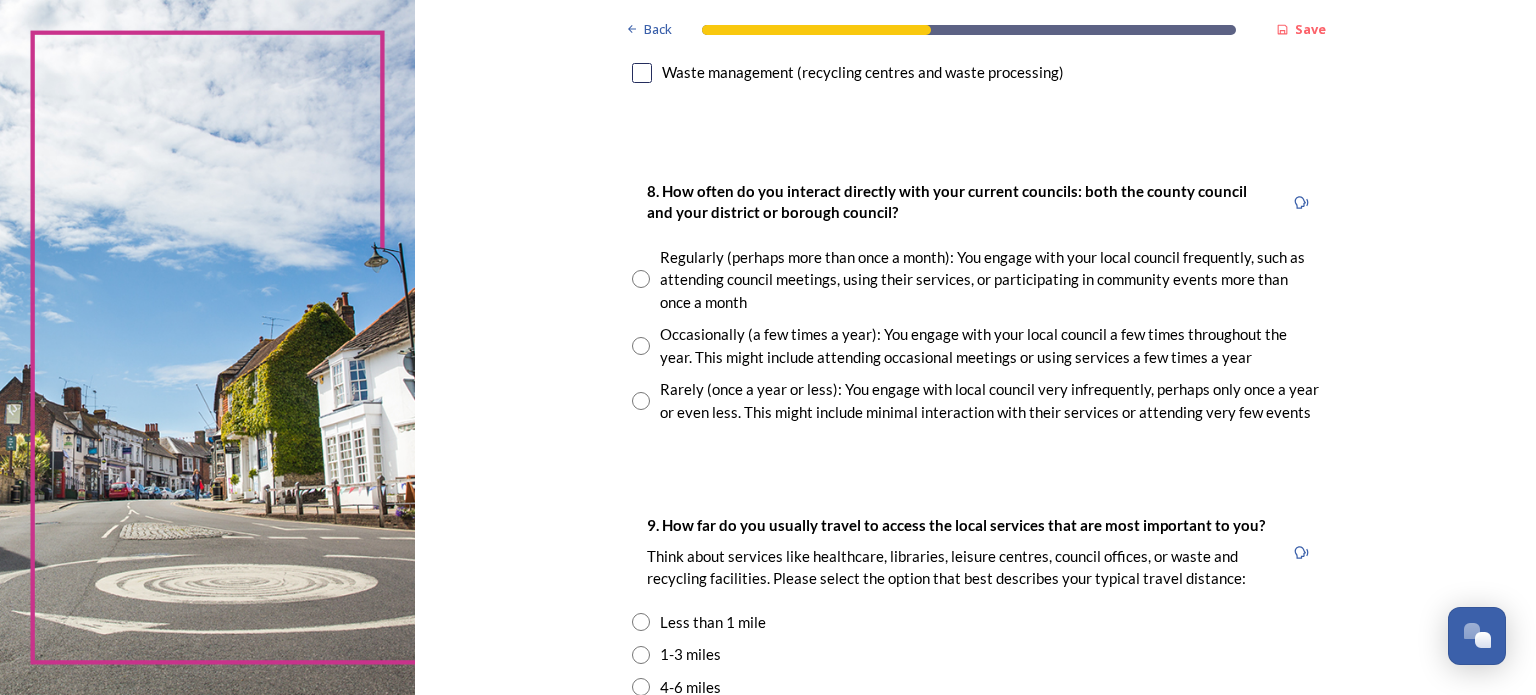 click at bounding box center (641, 401) 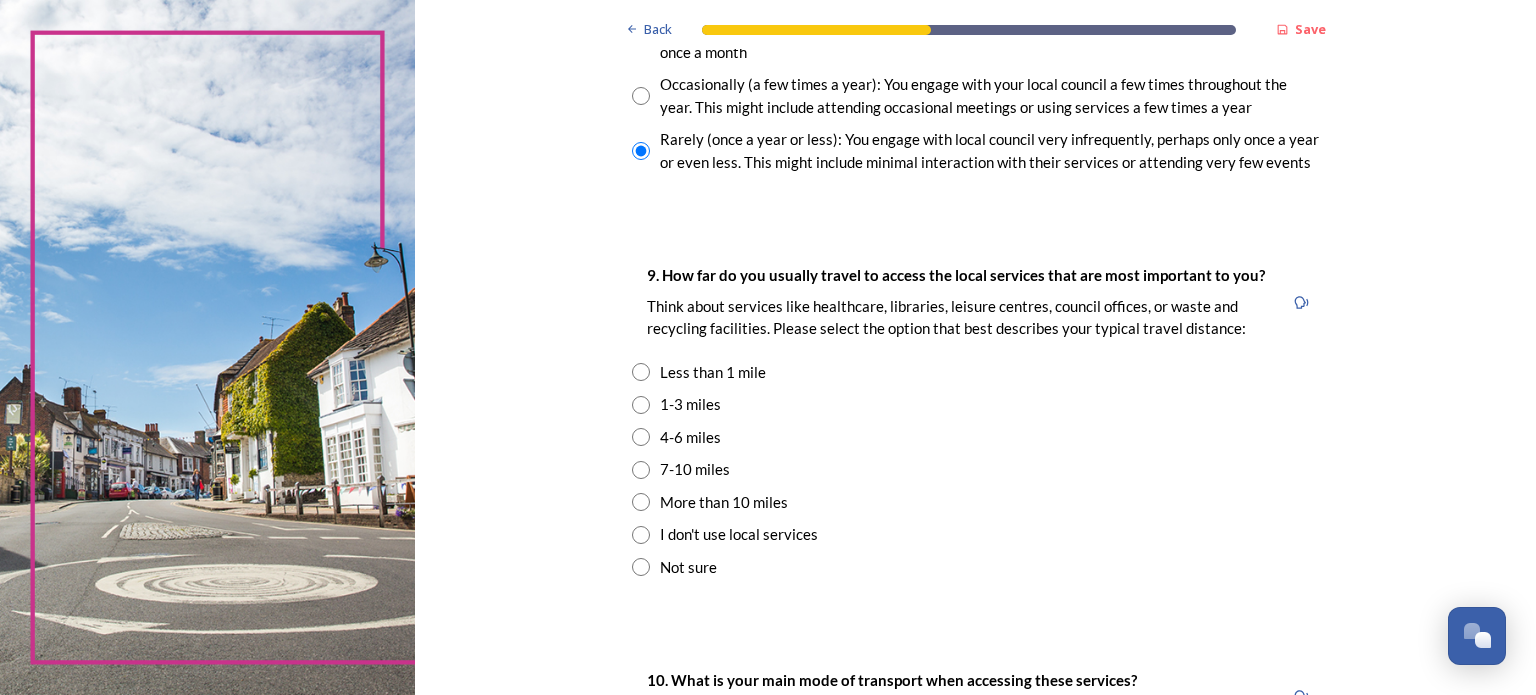 scroll, scrollTop: 1265, scrollLeft: 0, axis: vertical 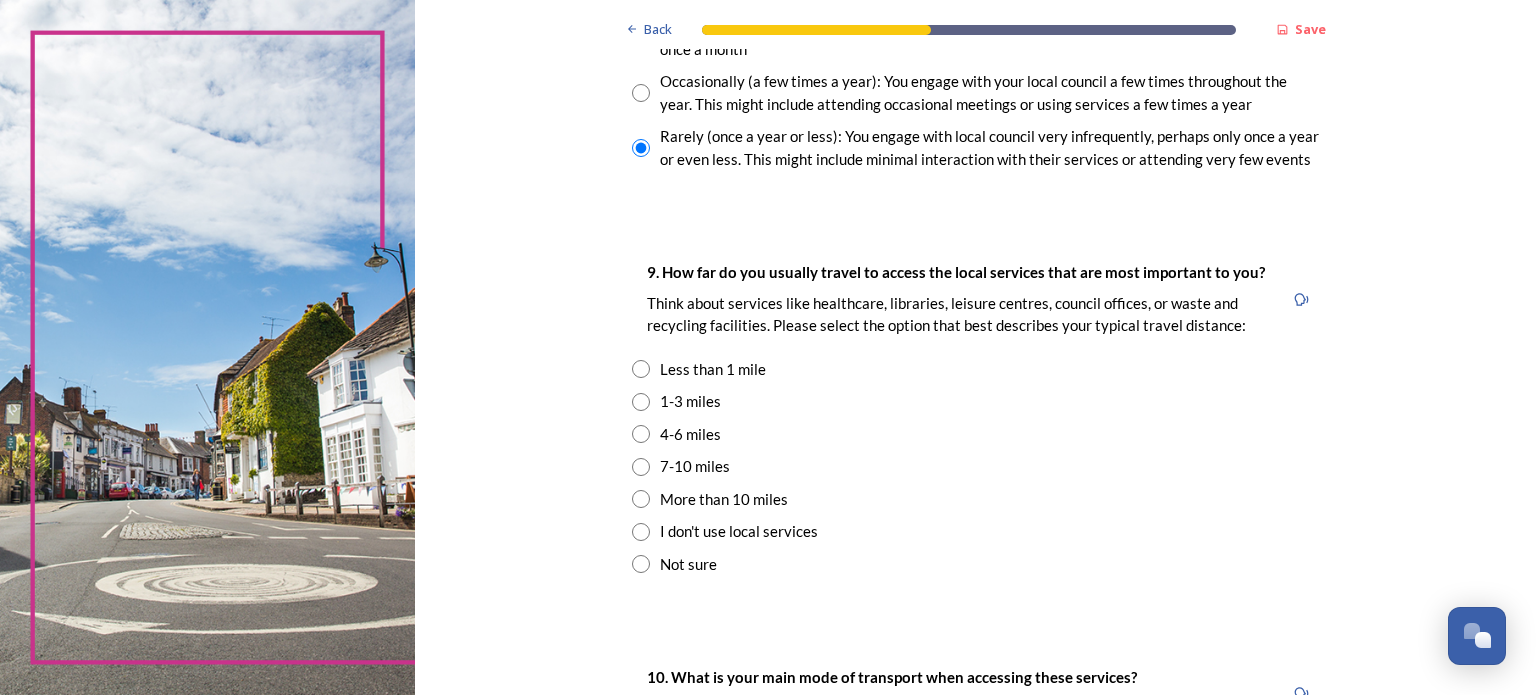 click at bounding box center [641, 402] 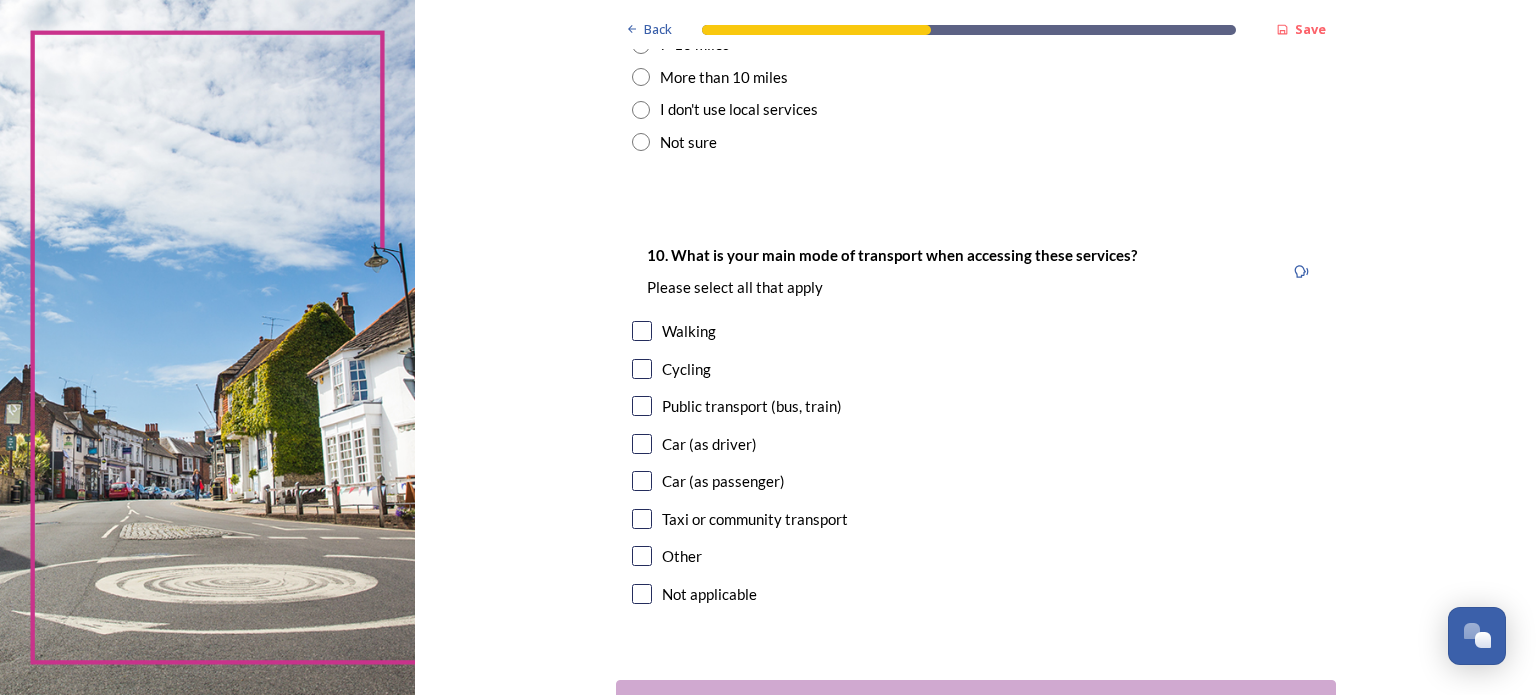 scroll, scrollTop: 1706, scrollLeft: 0, axis: vertical 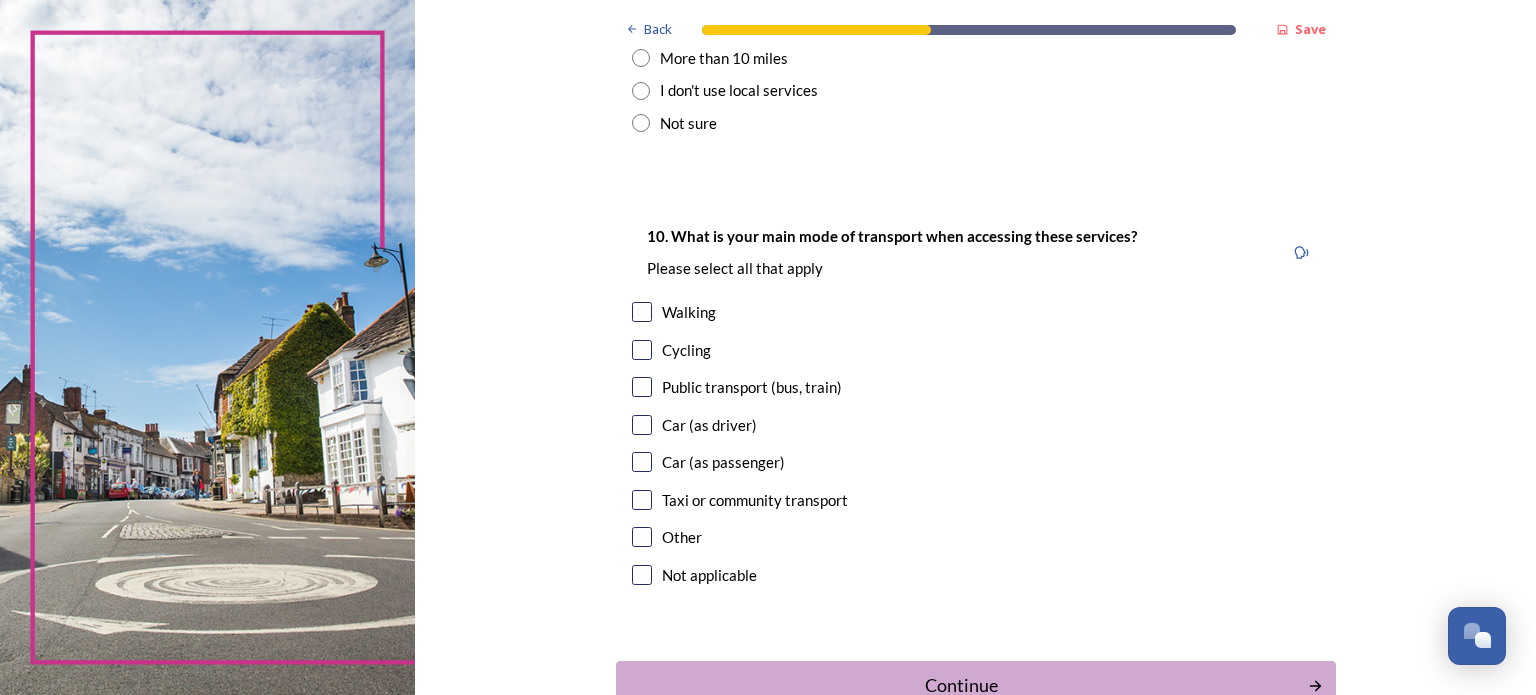 click at bounding box center [642, 425] 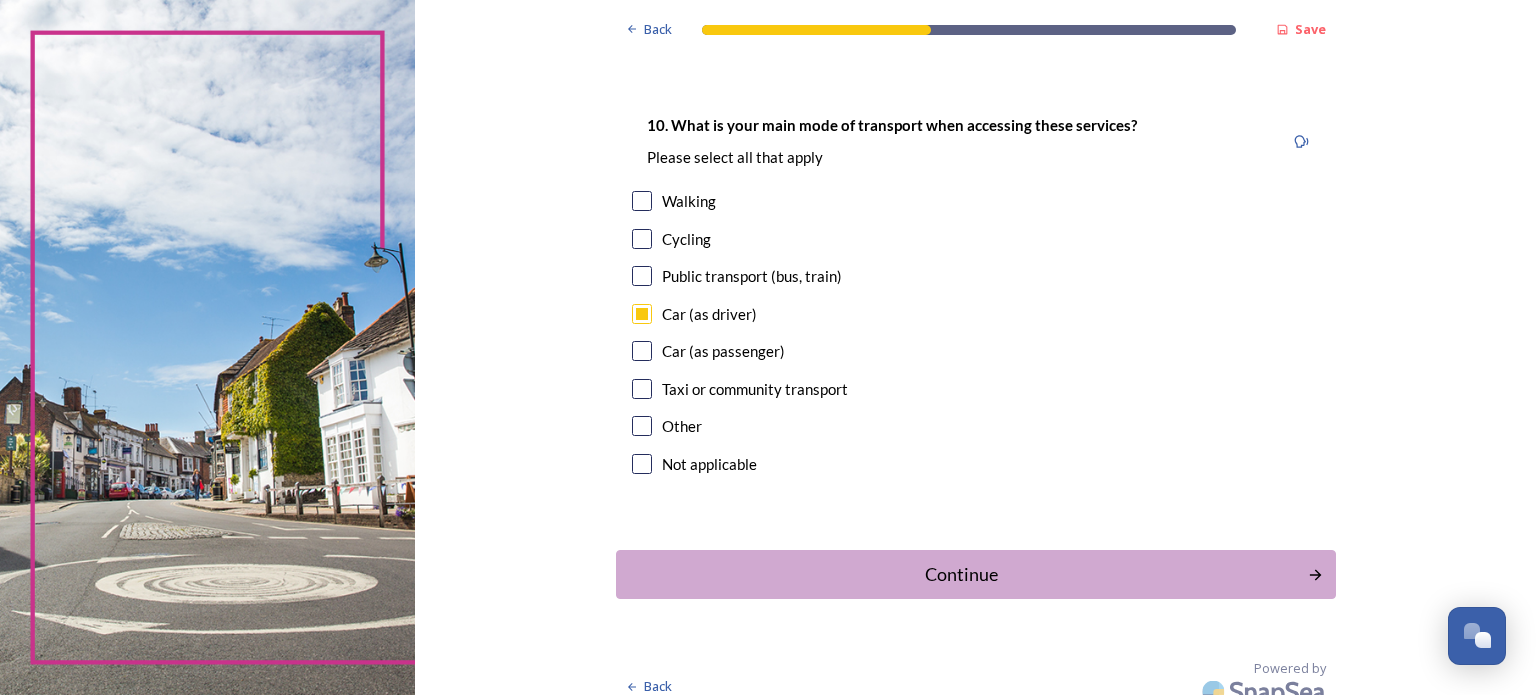 scroll, scrollTop: 1836, scrollLeft: 0, axis: vertical 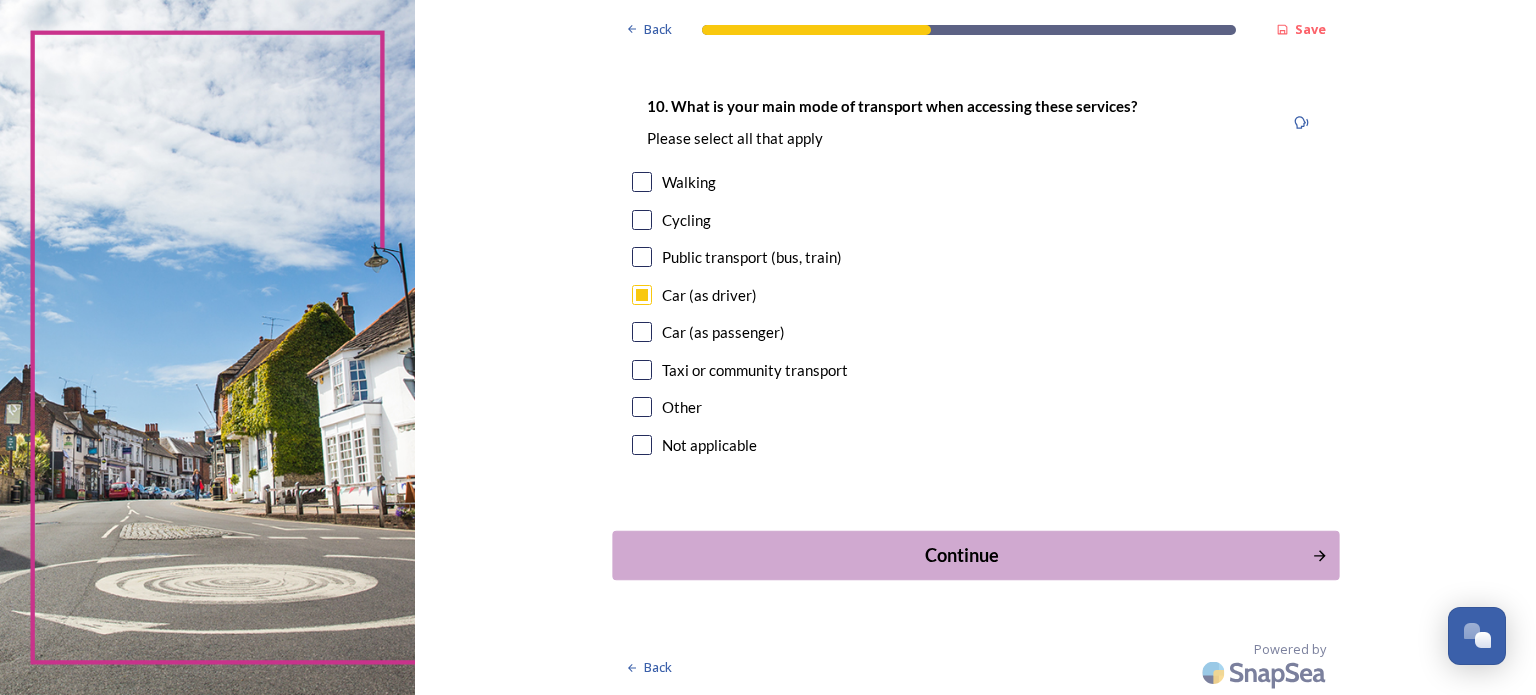 click on "Continue" at bounding box center (961, 555) 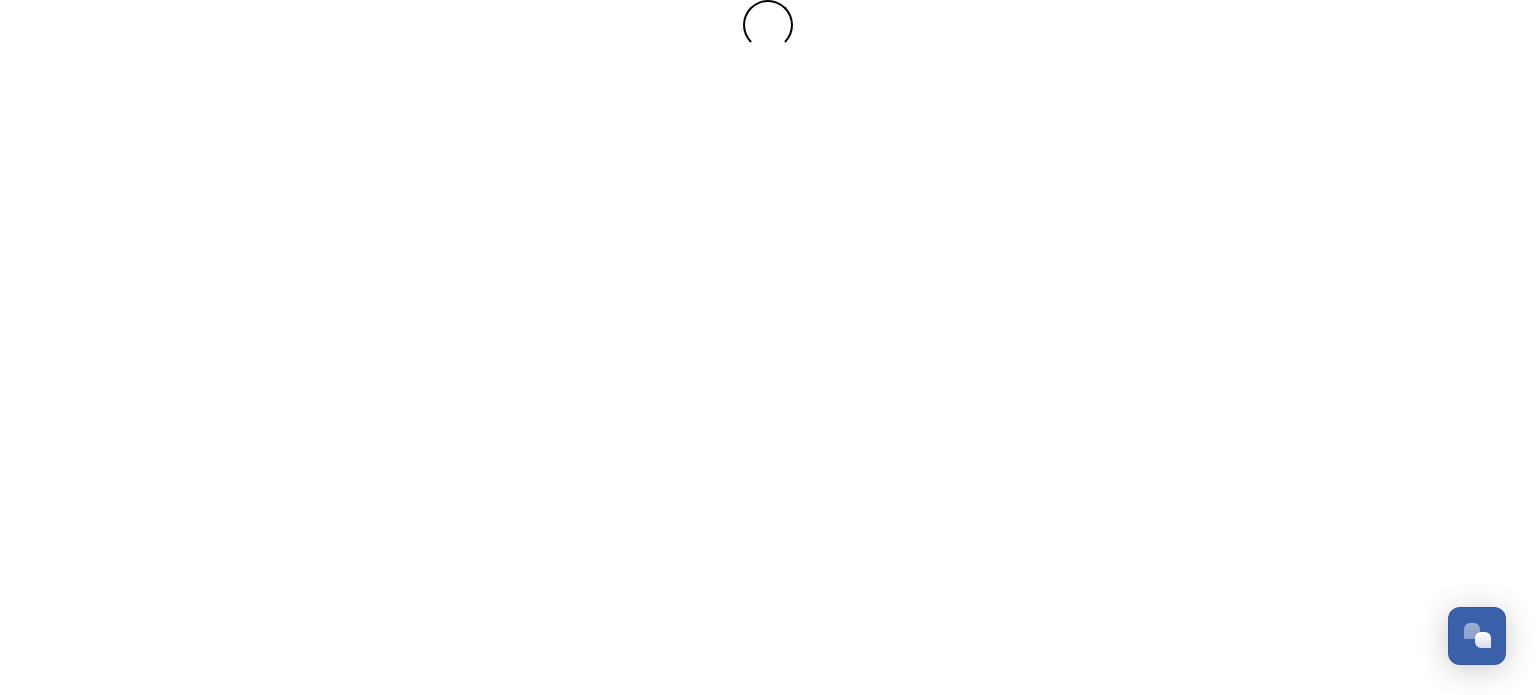 scroll, scrollTop: 0, scrollLeft: 0, axis: both 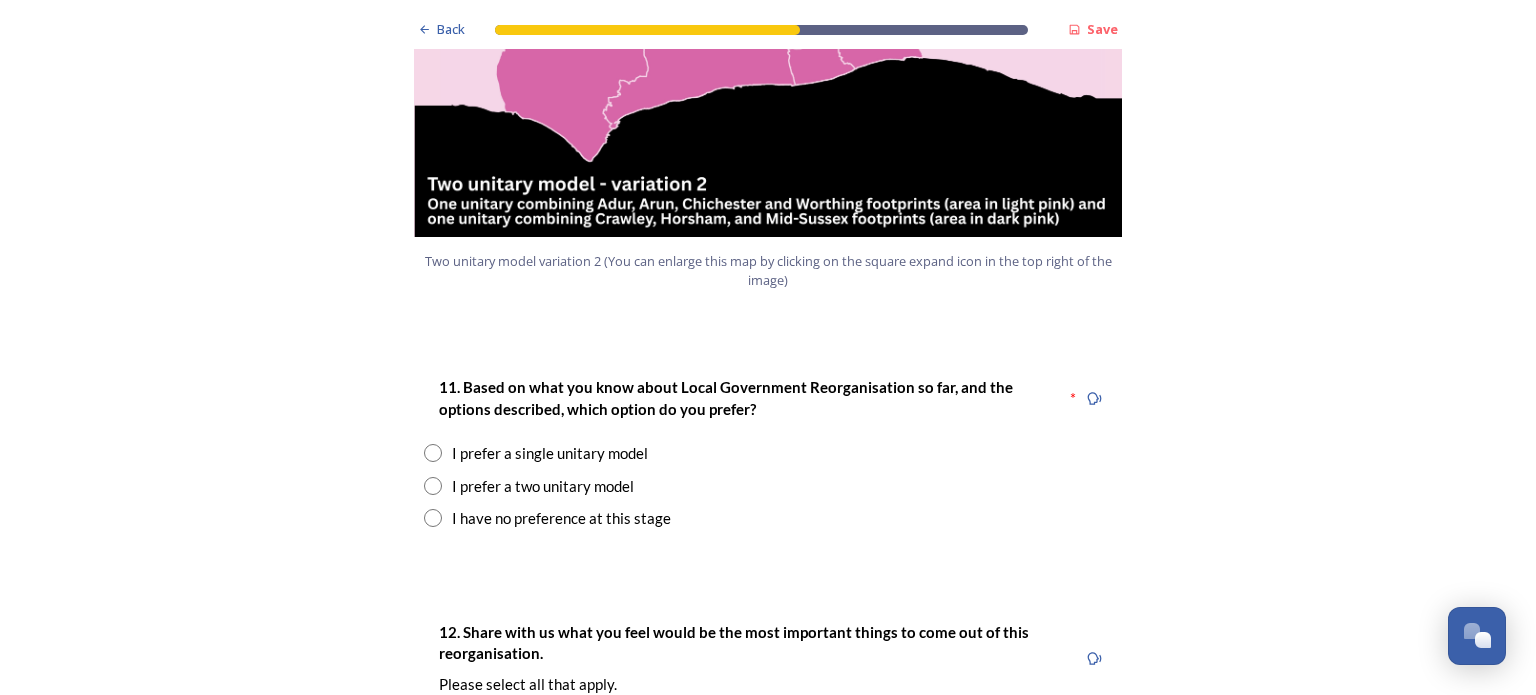 click at bounding box center [433, 486] 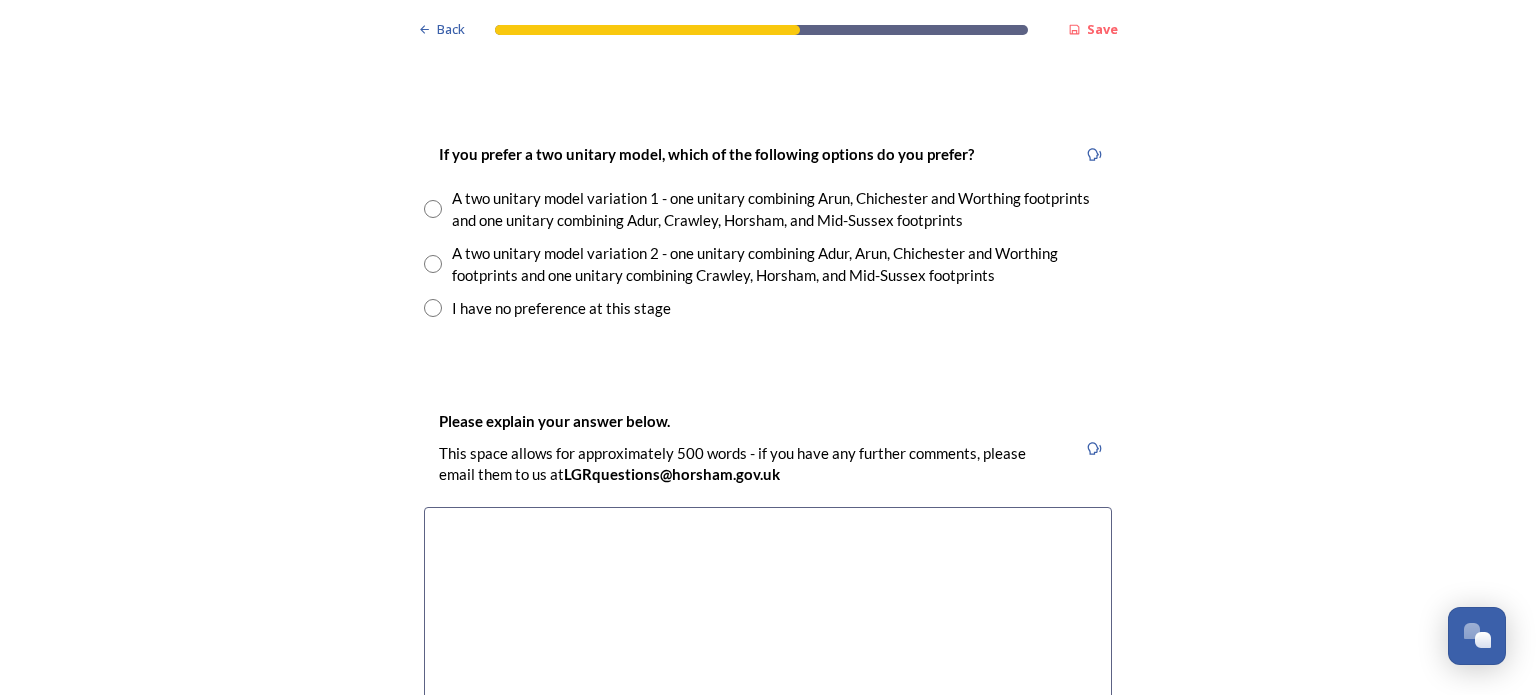 scroll, scrollTop: 2850, scrollLeft: 0, axis: vertical 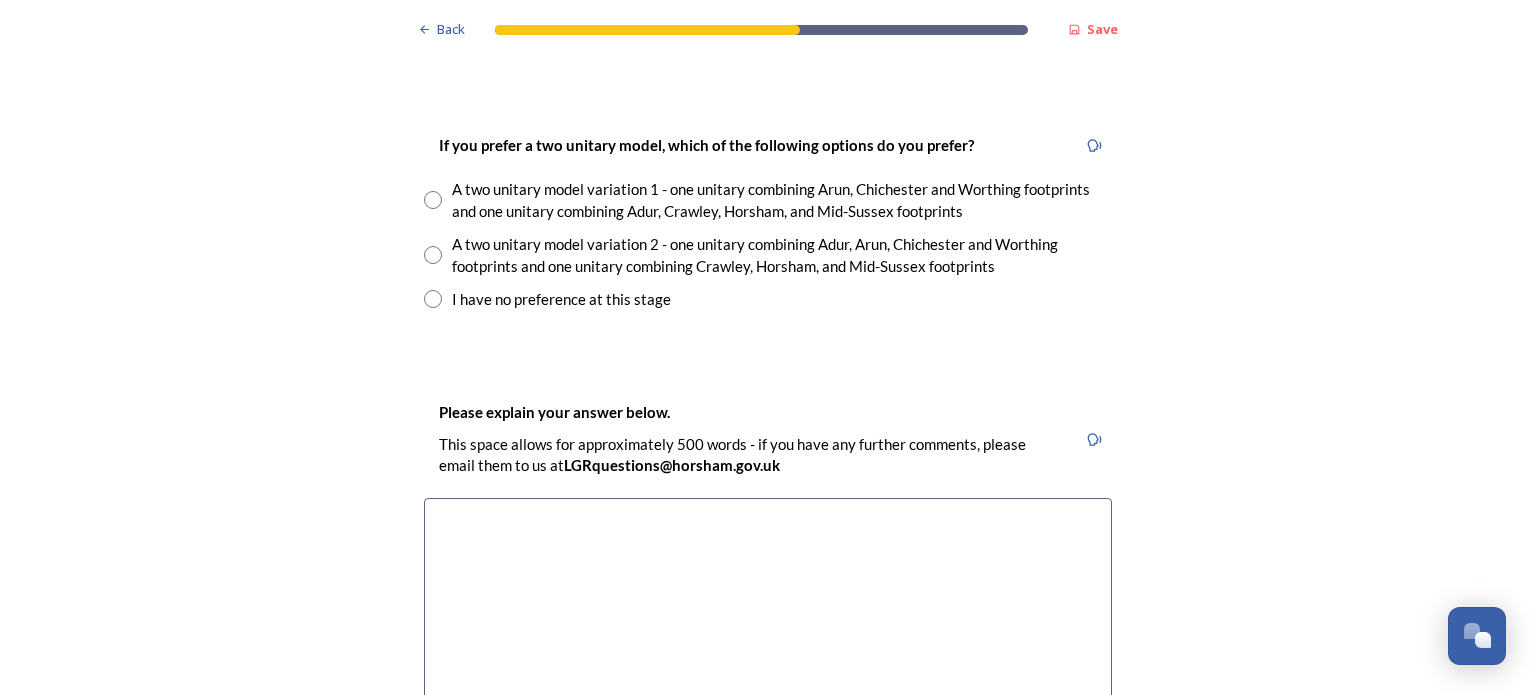 click at bounding box center (433, 200) 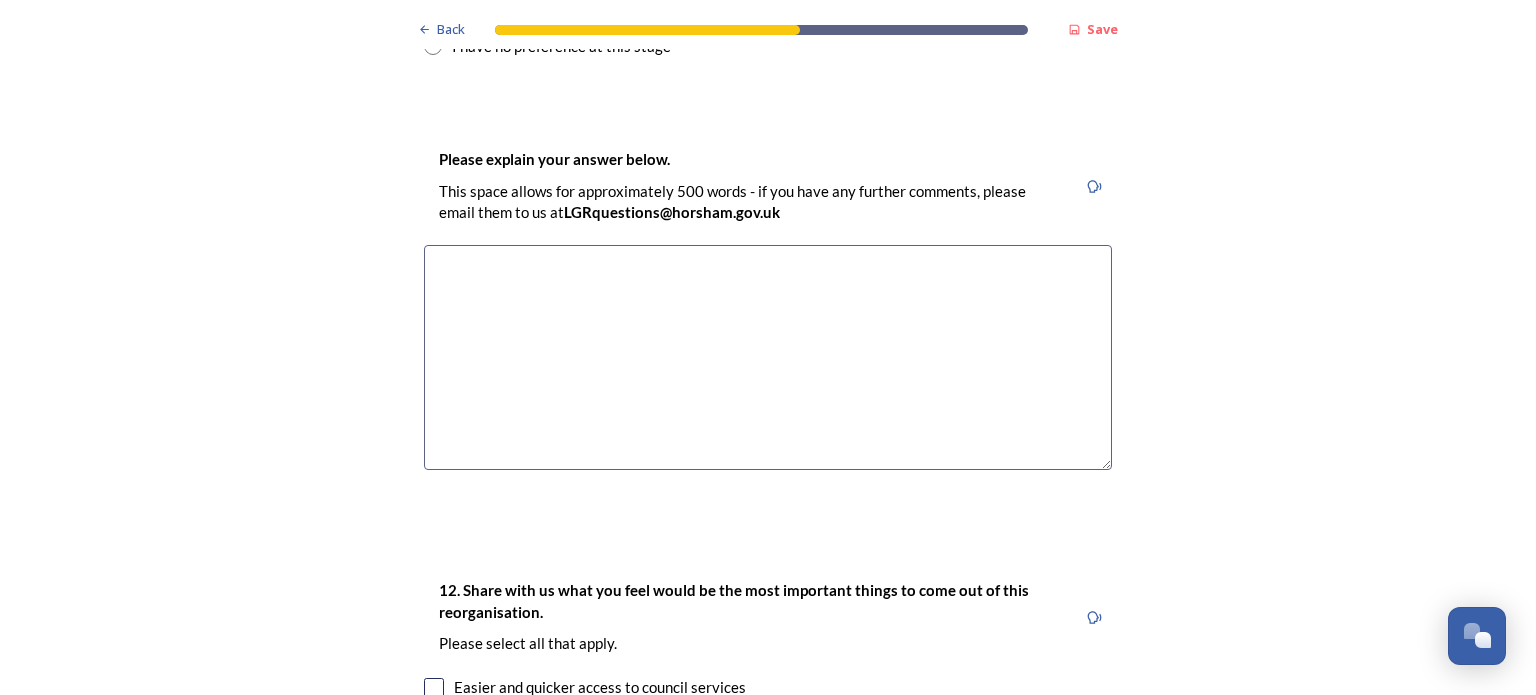 scroll, scrollTop: 3111, scrollLeft: 0, axis: vertical 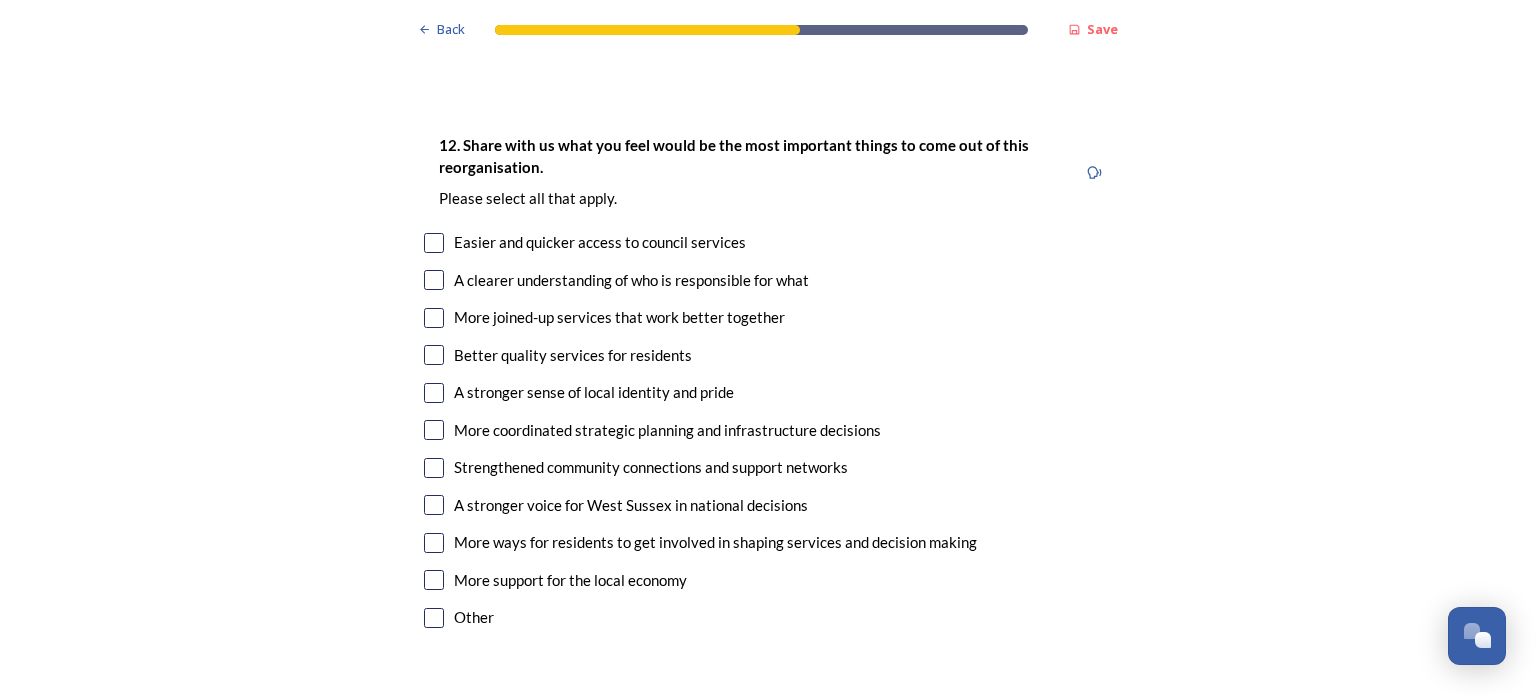 click at bounding box center (434, 280) 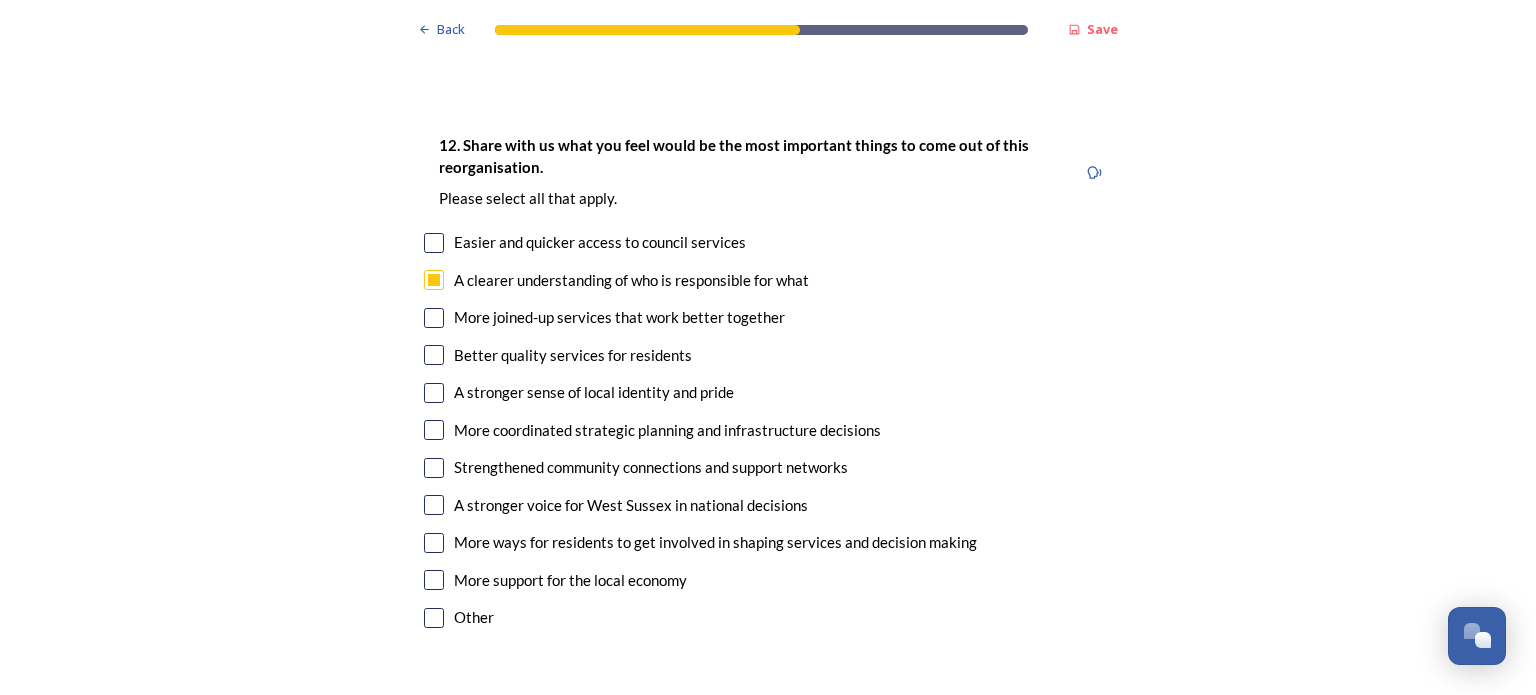click at bounding box center (434, 318) 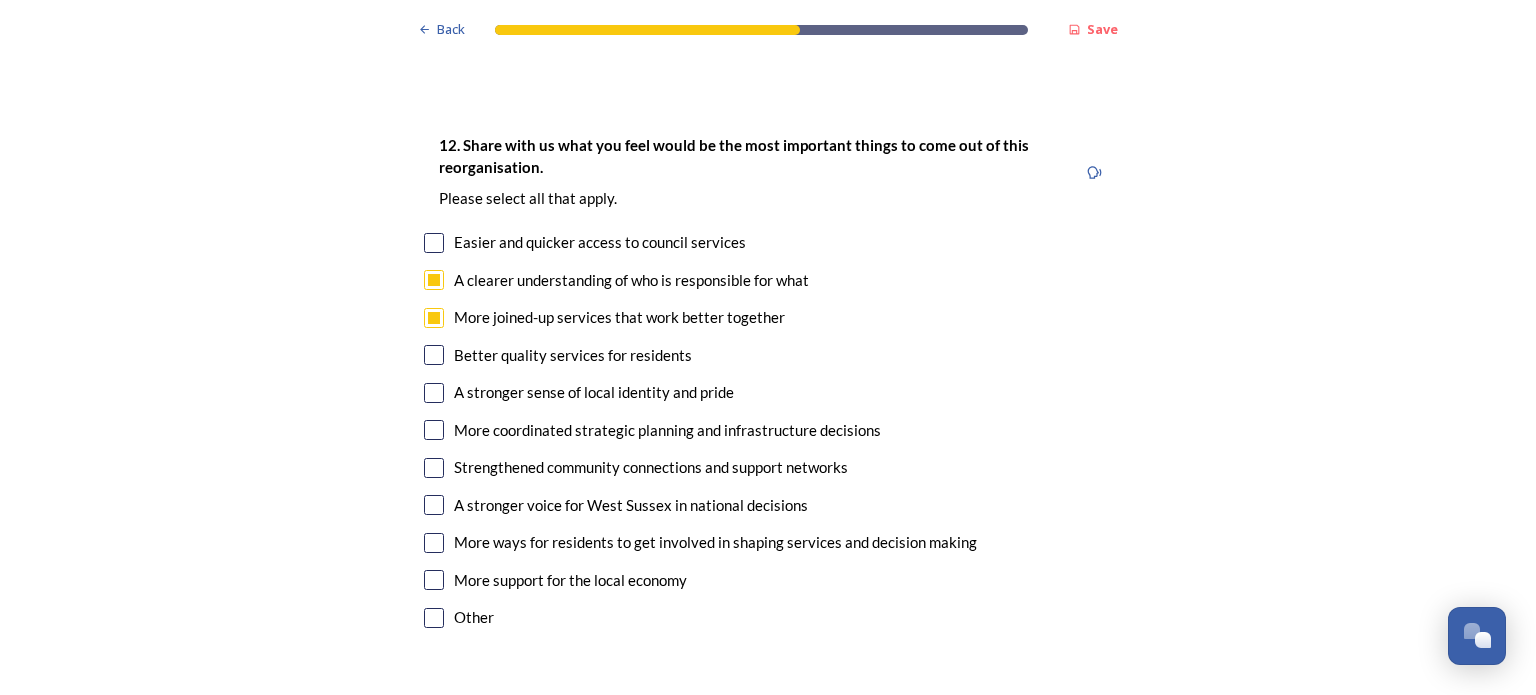 click at bounding box center (434, 430) 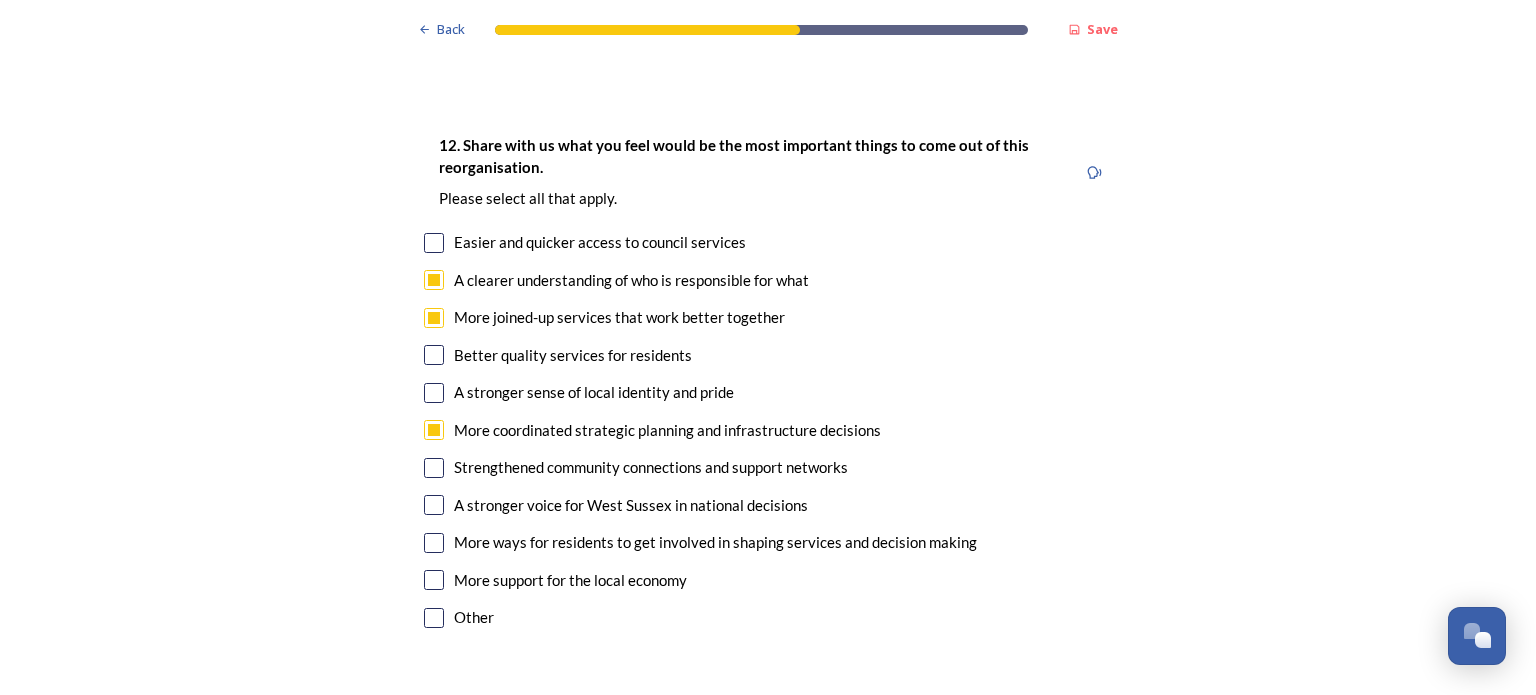 click at bounding box center (434, 505) 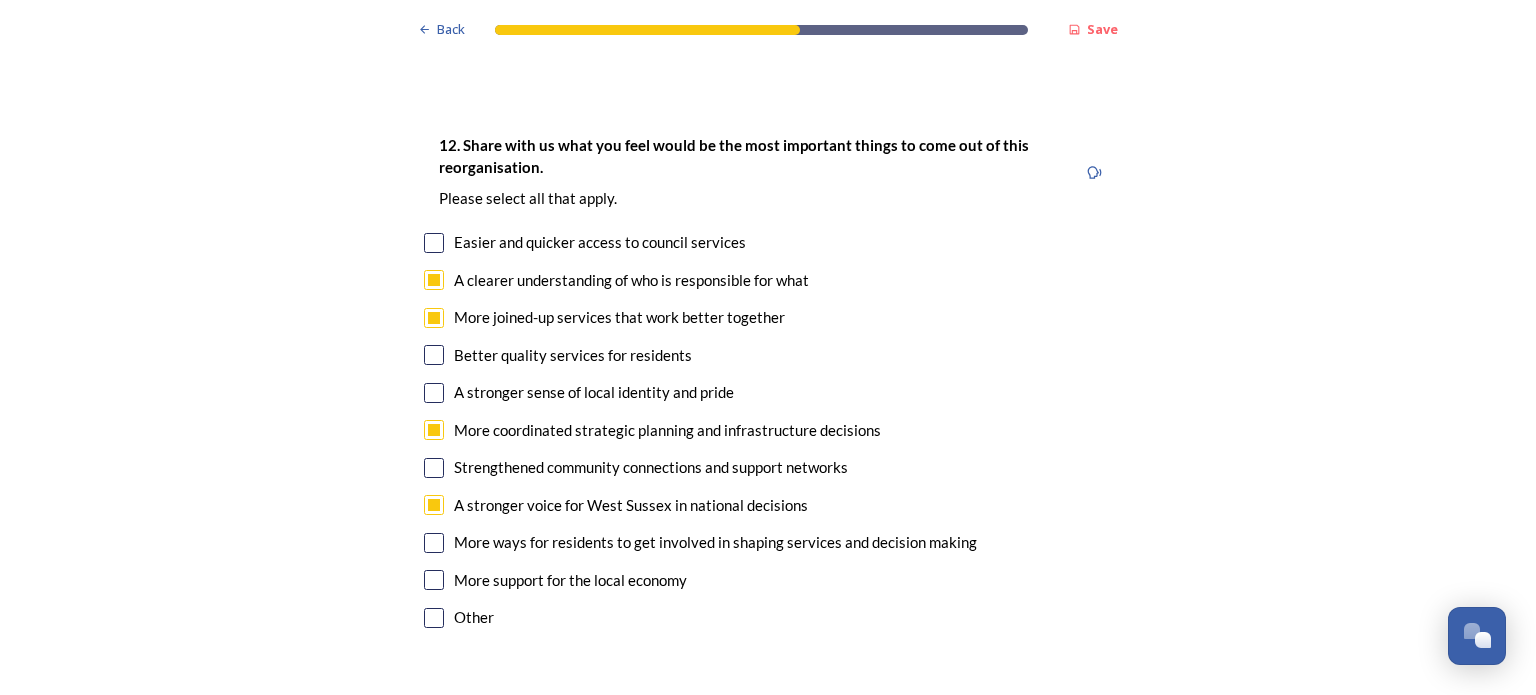click at bounding box center (434, 580) 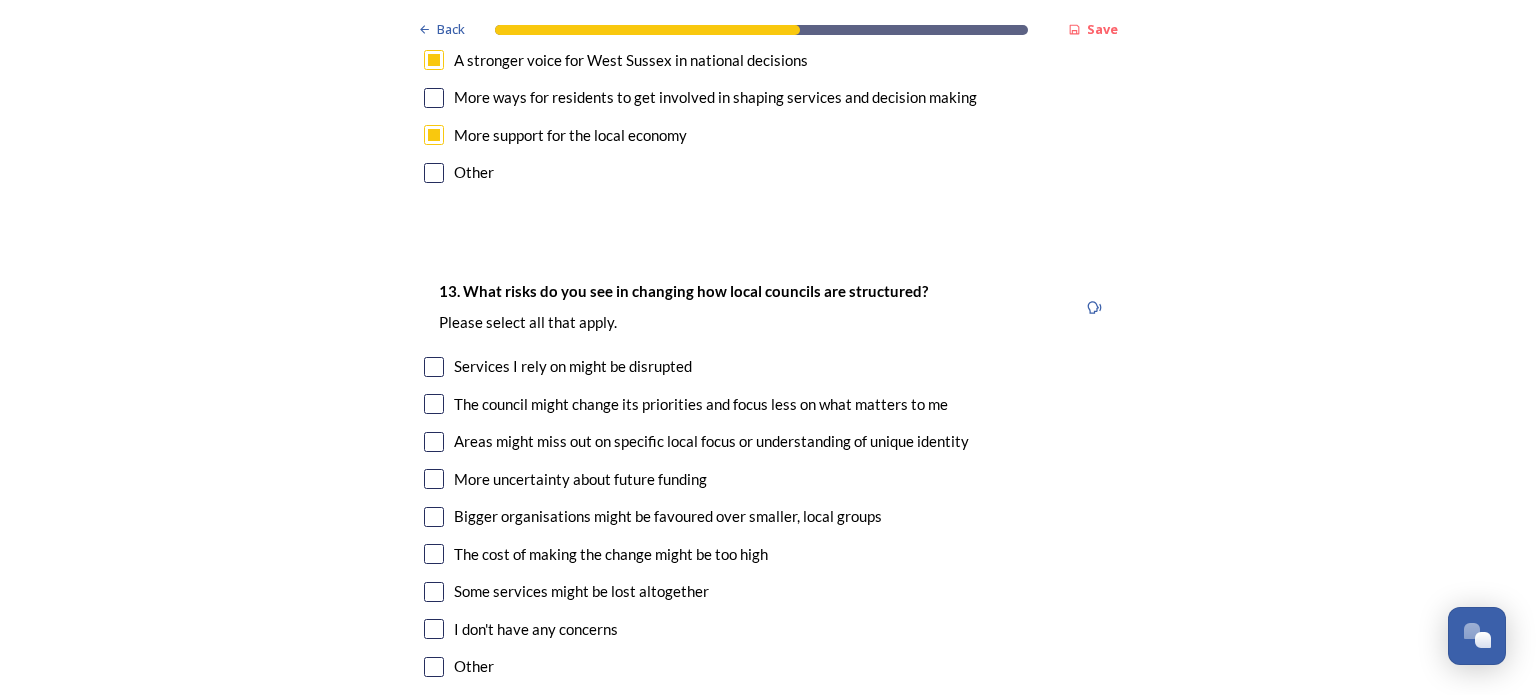 scroll, scrollTop: 4027, scrollLeft: 0, axis: vertical 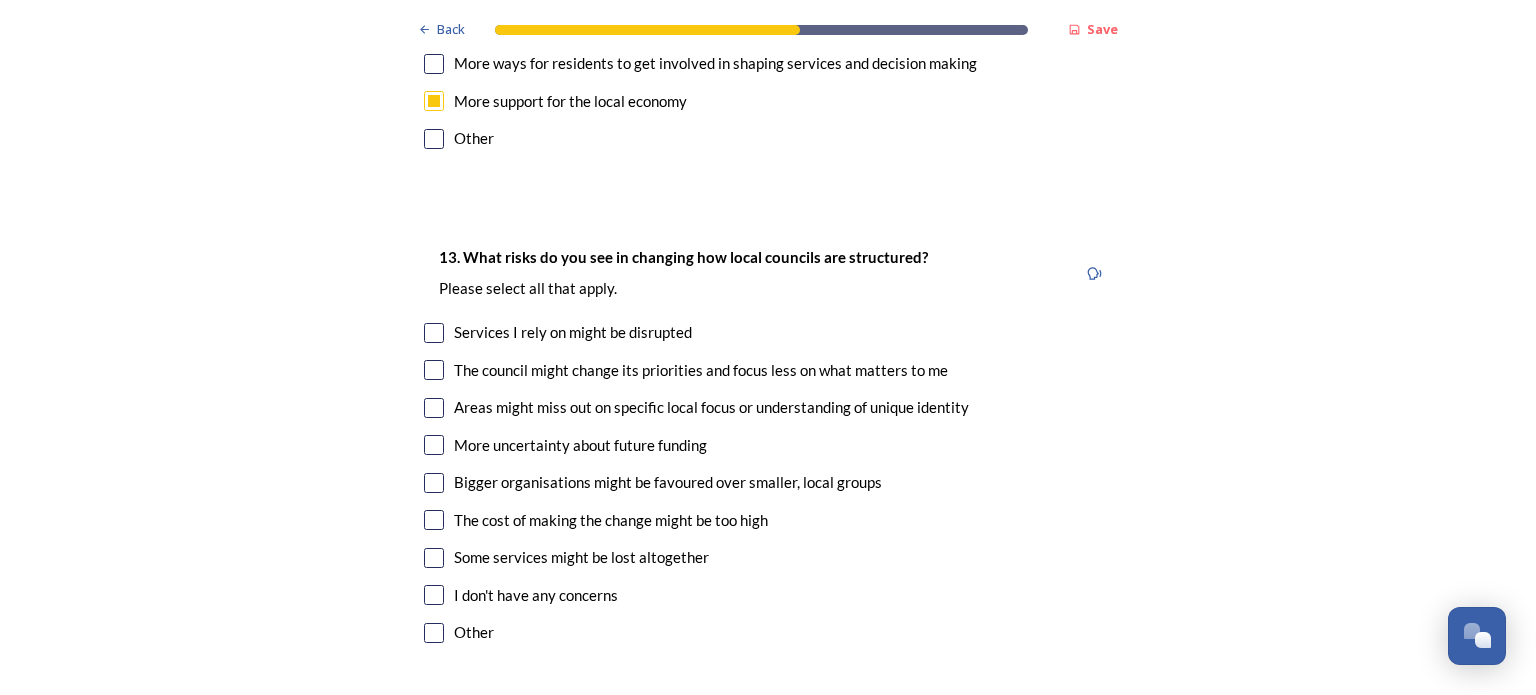 click at bounding box center (434, 408) 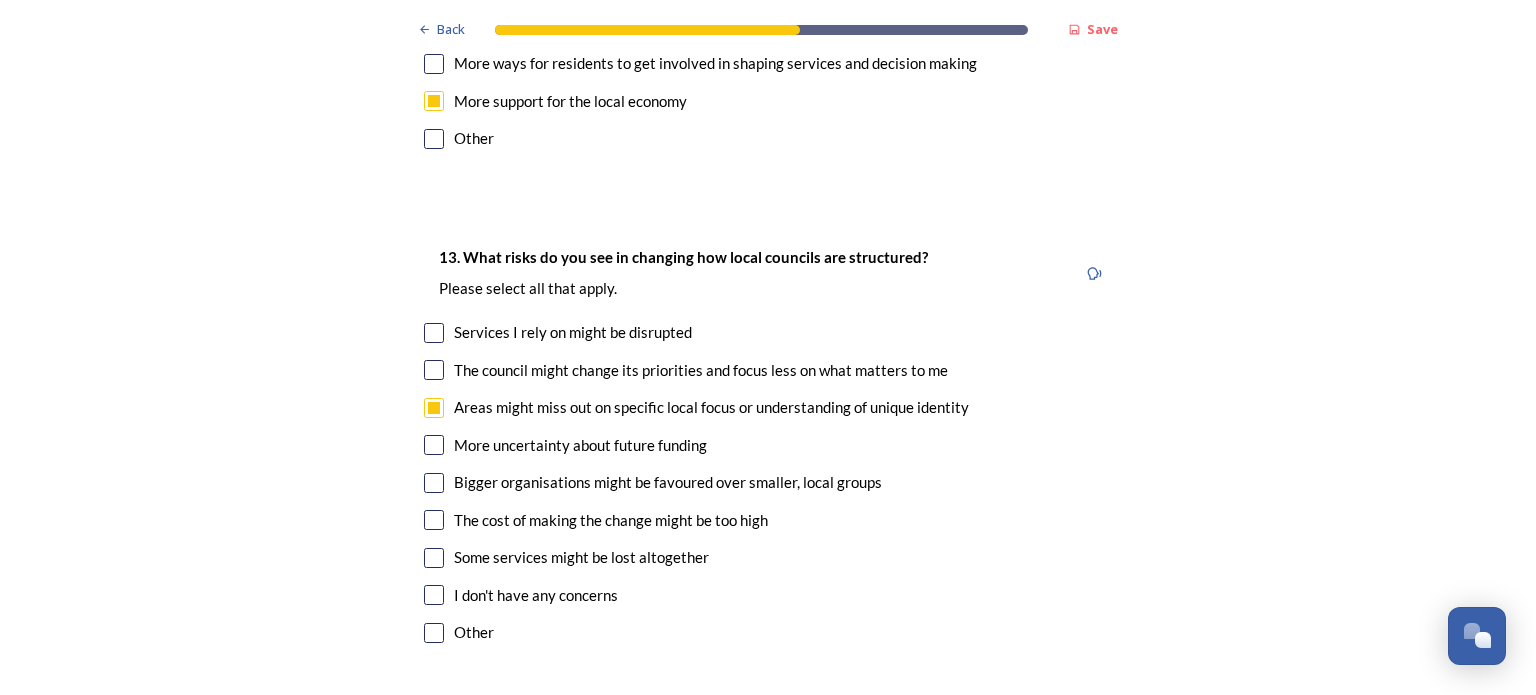 click at bounding box center (434, 445) 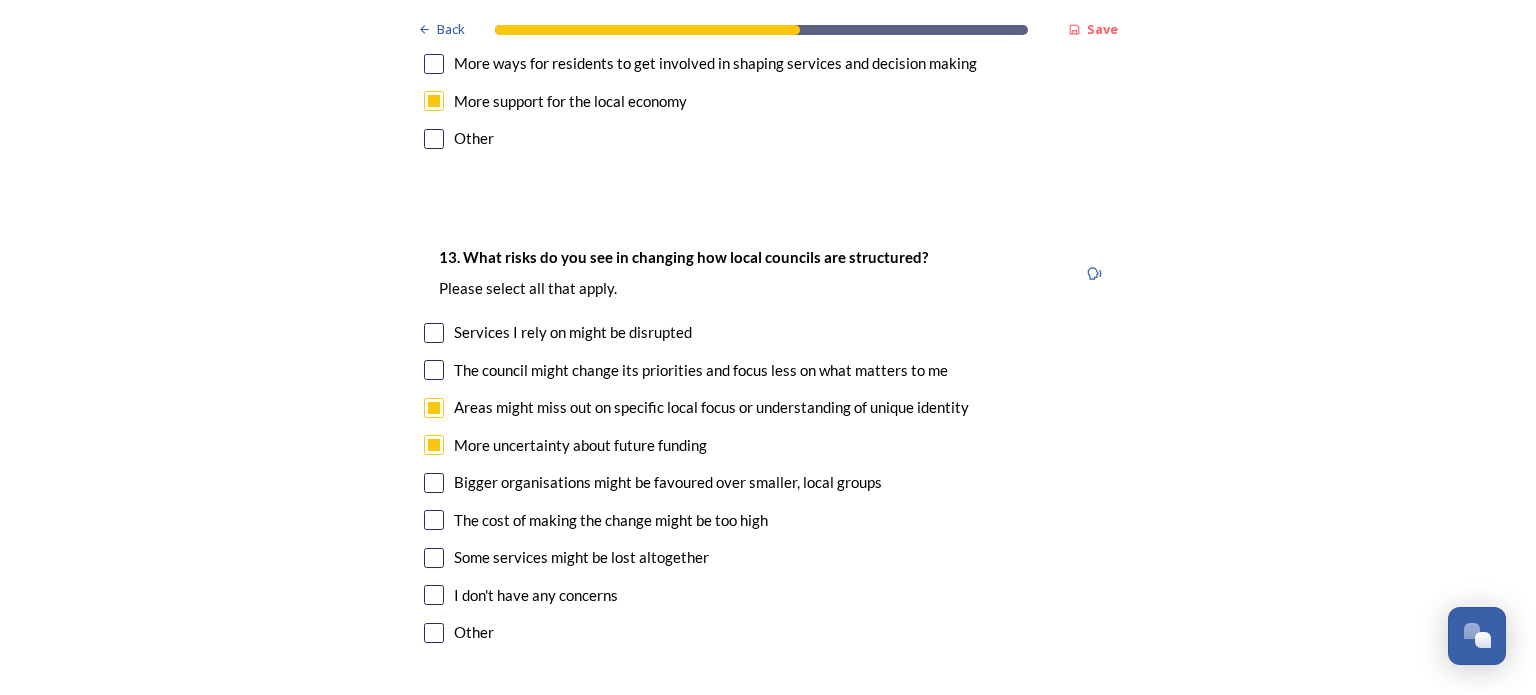 click on "Back Save Prioritising future services As explained on our  Shaping West Sussex hub , Local Government Reorganisation for West Sussex means that the county, district and borough councils will be replaced with one, or more than one, single-tier council (referred to as a unitary council) to deliver all your services.  Options currently being explored within West Sussex are detailed on our  hub , but map visuals can be found below. A single county unitary , bringing the County Council and all seven District and Borough Councils services together to form a new unitary council for West Sussex. Single unitary model (You can enlarge this map by clicking on the square expand icon in the top right of the image) Two unitary option, variation 1  -   one unitary combining Arun, Chichester and Worthing footprints and one unitary combining Adur, Crawley, Horsham, and Mid-Sussex footprints. Two unitary model variation 1 (You can enlarge this map by clicking on the square expand icon in the top right of the image) * Other 5" at bounding box center [768, -585] 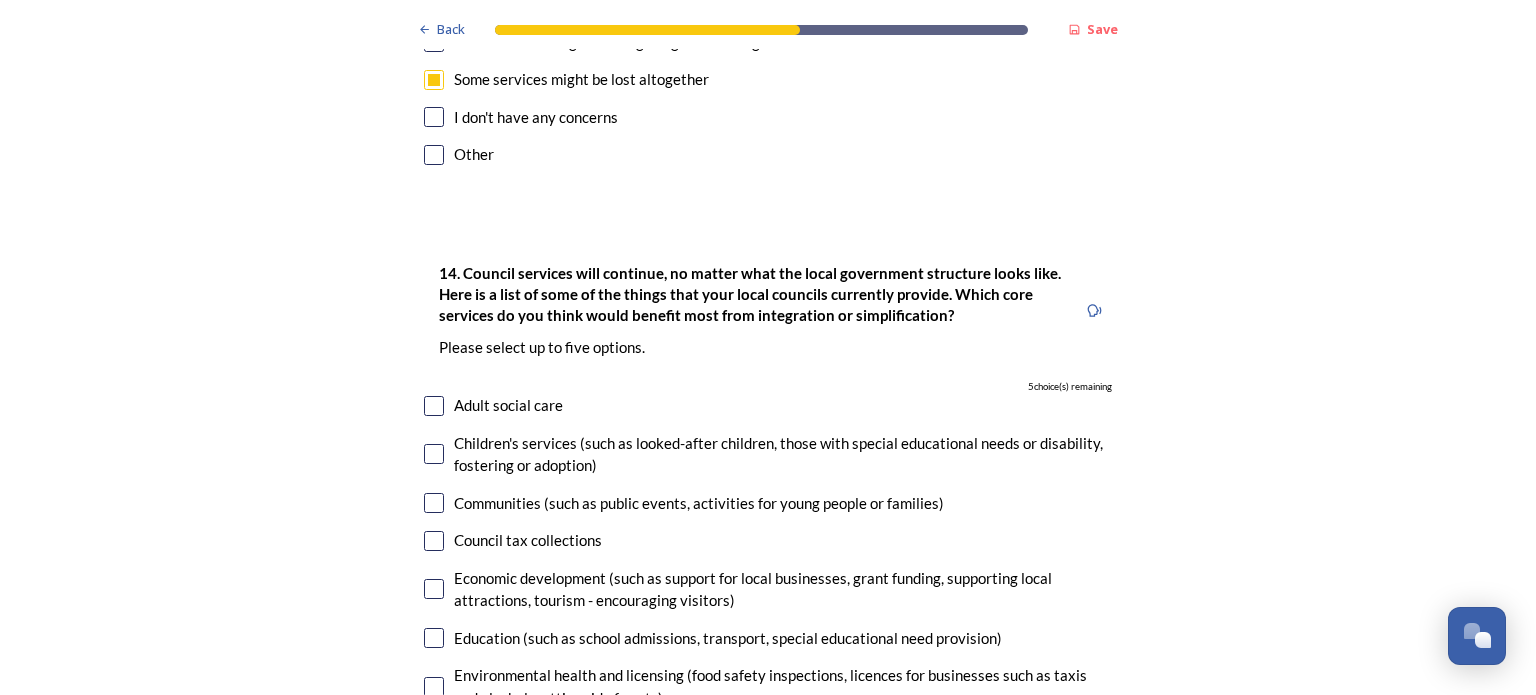 scroll, scrollTop: 4522, scrollLeft: 0, axis: vertical 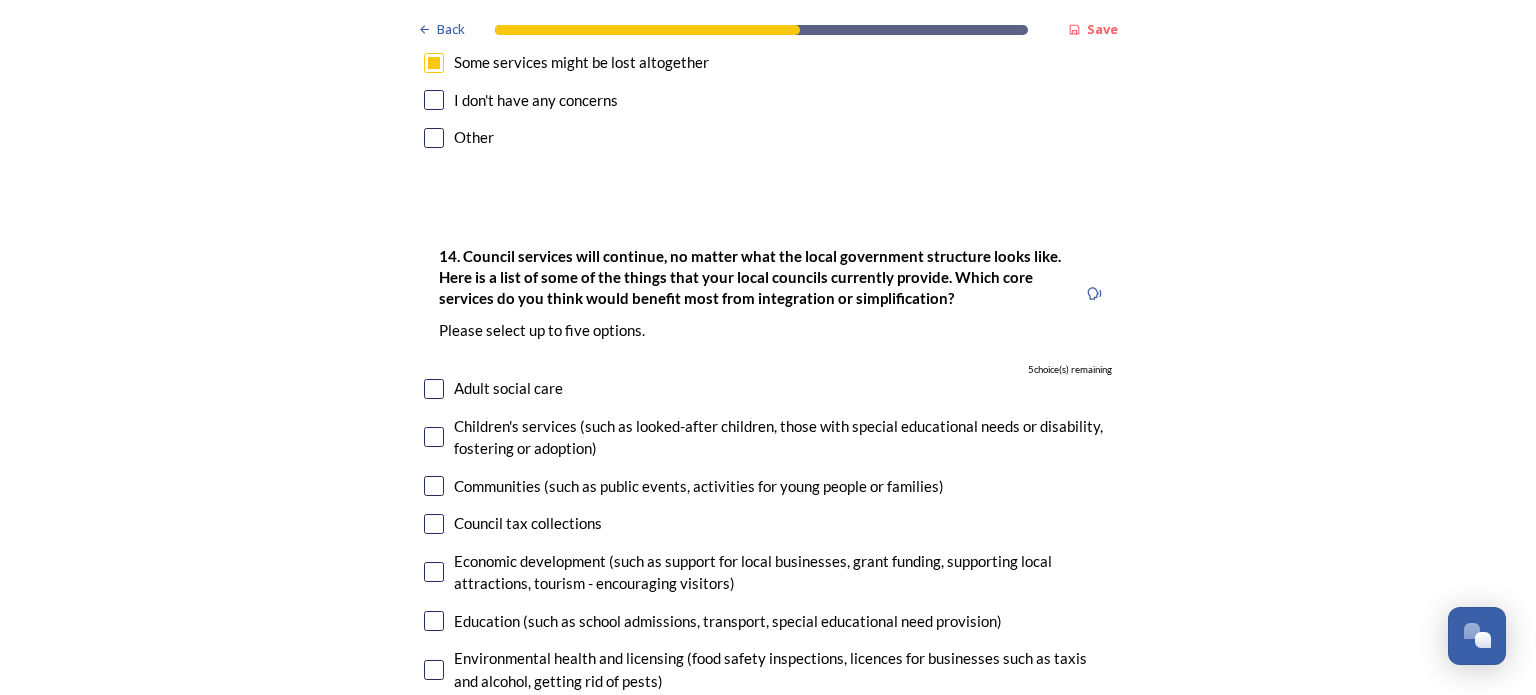 click at bounding box center (434, 389) 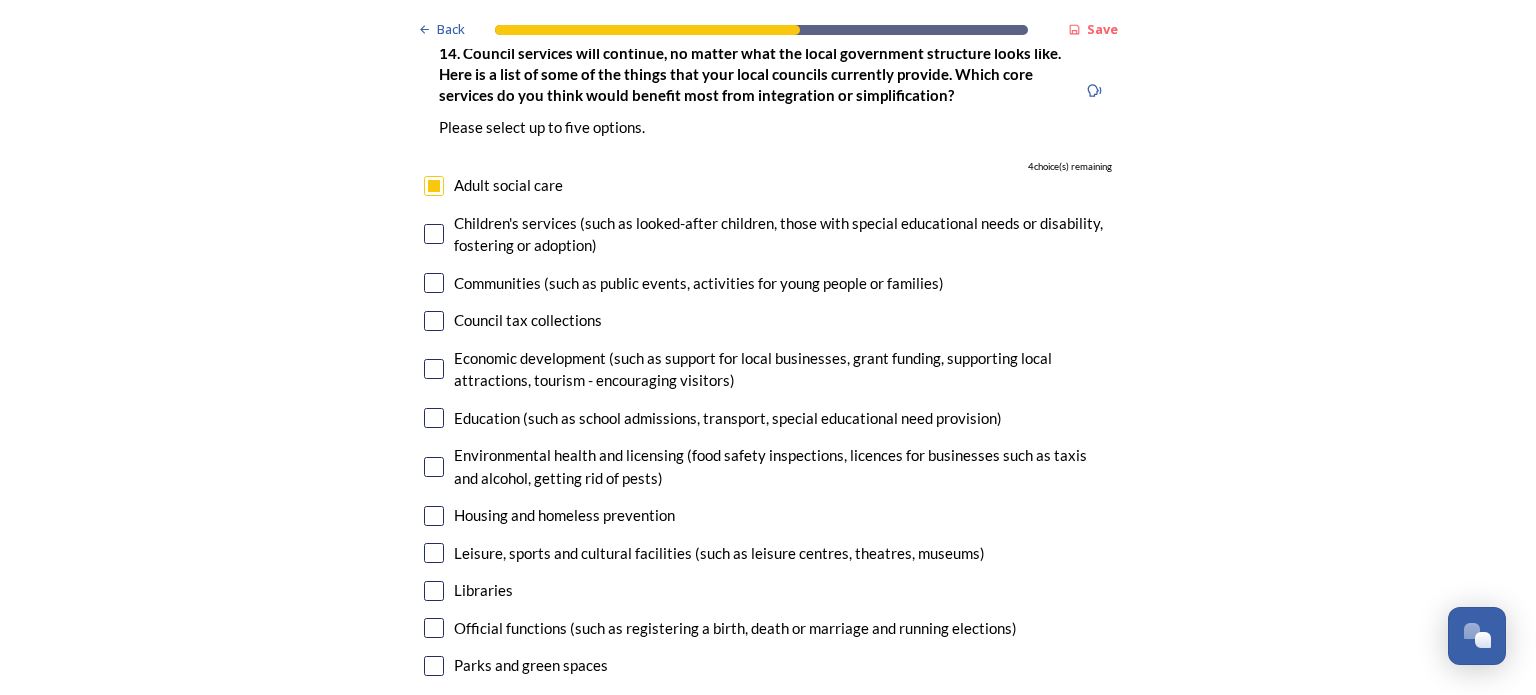 scroll, scrollTop: 4684, scrollLeft: 0, axis: vertical 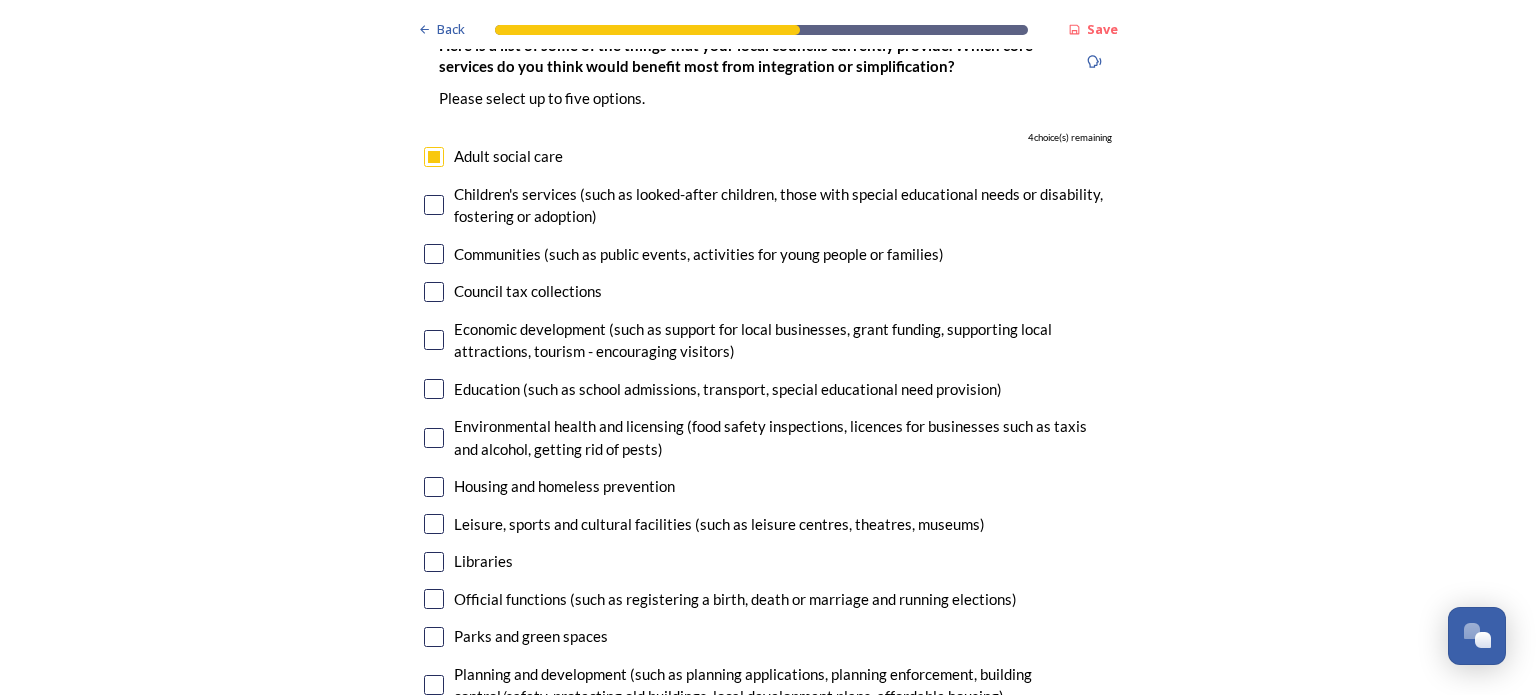 click at bounding box center [434, 340] 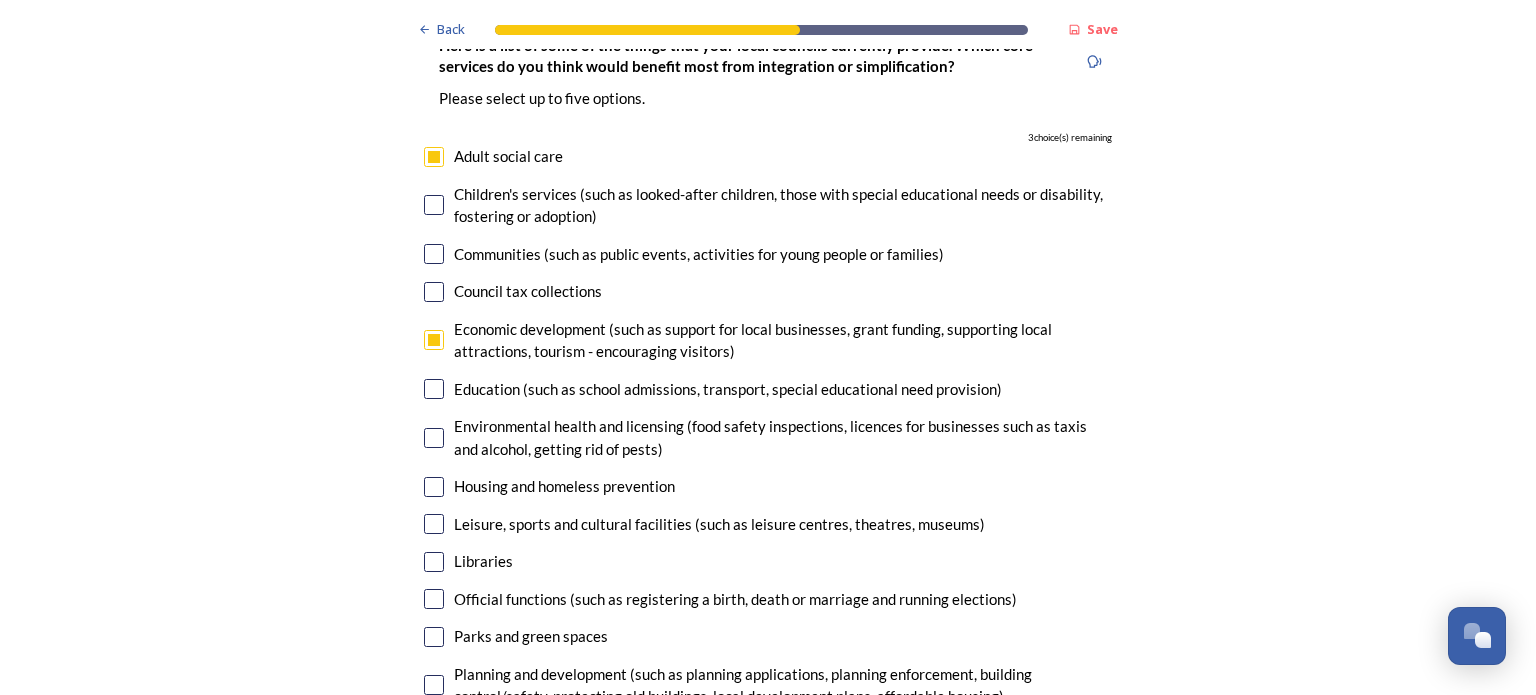 click at bounding box center (434, 487) 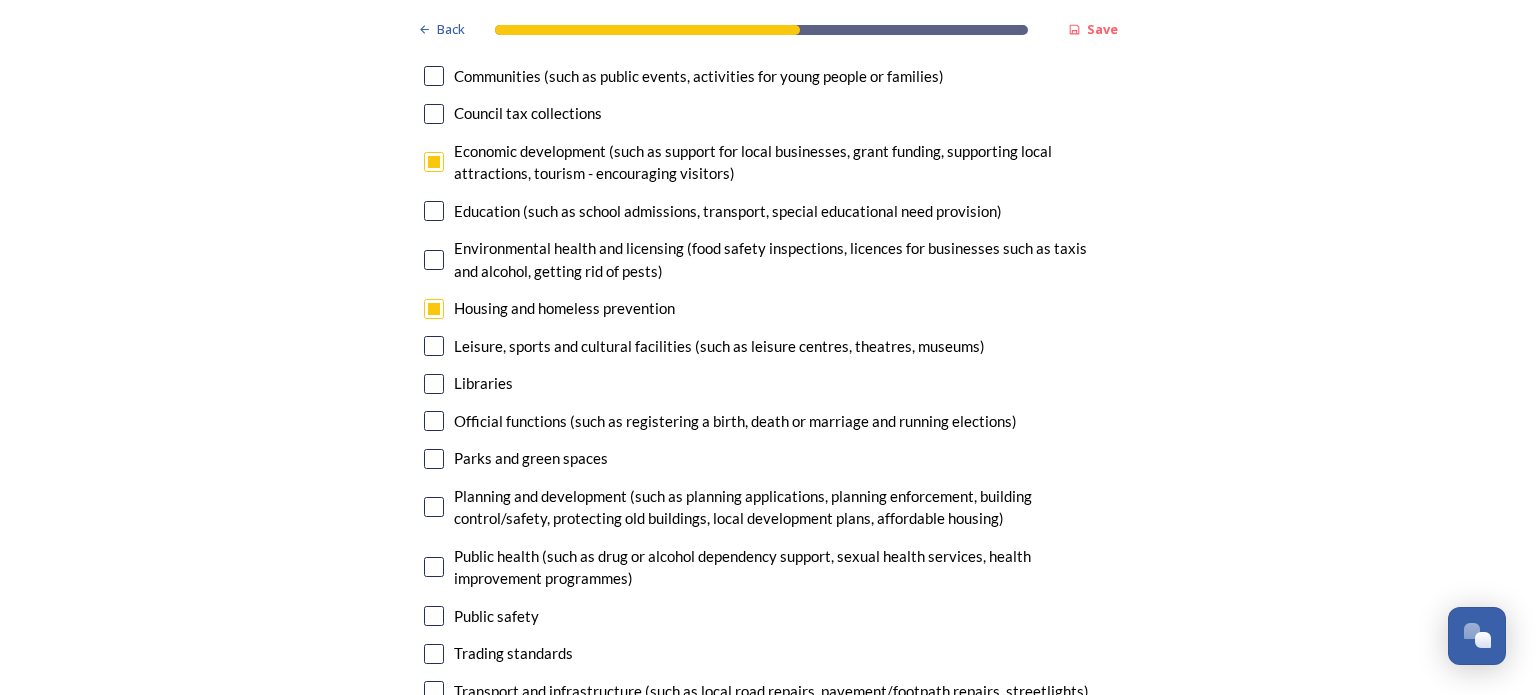 scroll, scrollTop: 4948, scrollLeft: 0, axis: vertical 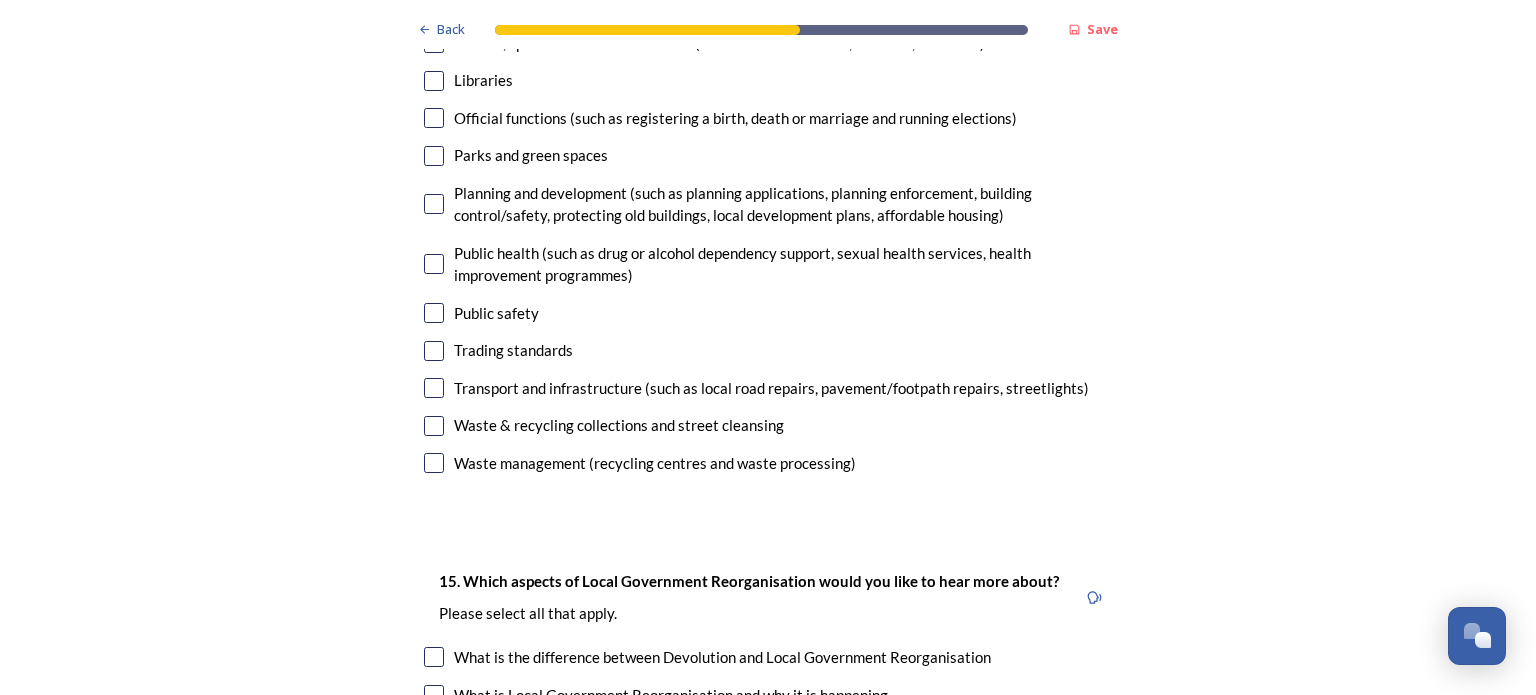 click on "Back Save Prioritising future services As explained on our  Shaping West Sussex hub , Local Government Reorganisation for West Sussex means that the county, district and borough councils will be replaced with one, or more than one, single-tier council (referred to as a unitary council) to deliver all your services.  Options currently being explored within West Sussex are detailed on our  hub , but map visuals can be found below. A single county unitary , bringing the County Council and all seven District and Borough Councils services together to form a new unitary council for West Sussex. Single unitary model (You can enlarge this map by clicking on the square expand icon in the top right of the image) Two unitary option, variation 1  -   one unitary combining Arun, Chichester and Worthing footprints and one unitary combining Adur, Crawley, Horsham, and Mid-Sussex footprints. Two unitary model variation 1 (You can enlarge this map by clicking on the square expand icon in the top right of the image) * Other 2" at bounding box center (768, -1793) 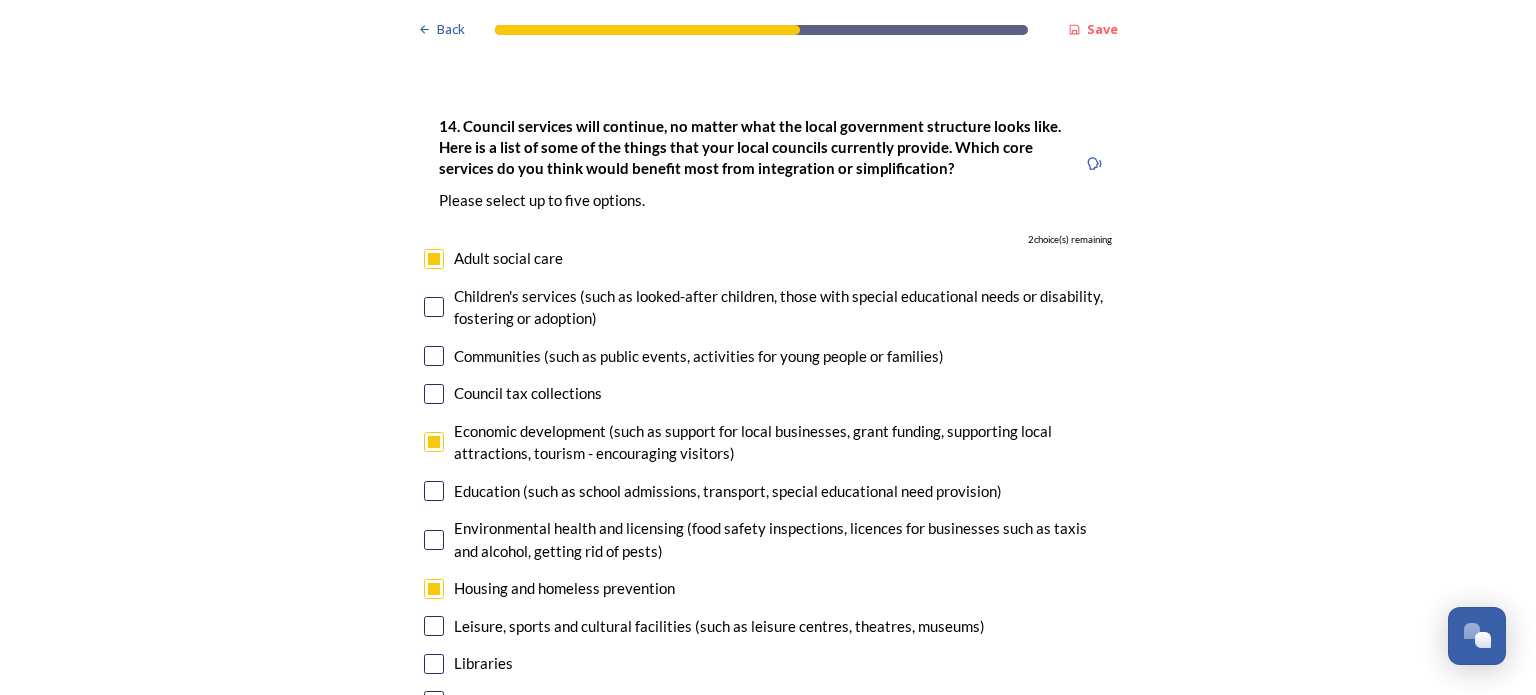 scroll, scrollTop: 4644, scrollLeft: 0, axis: vertical 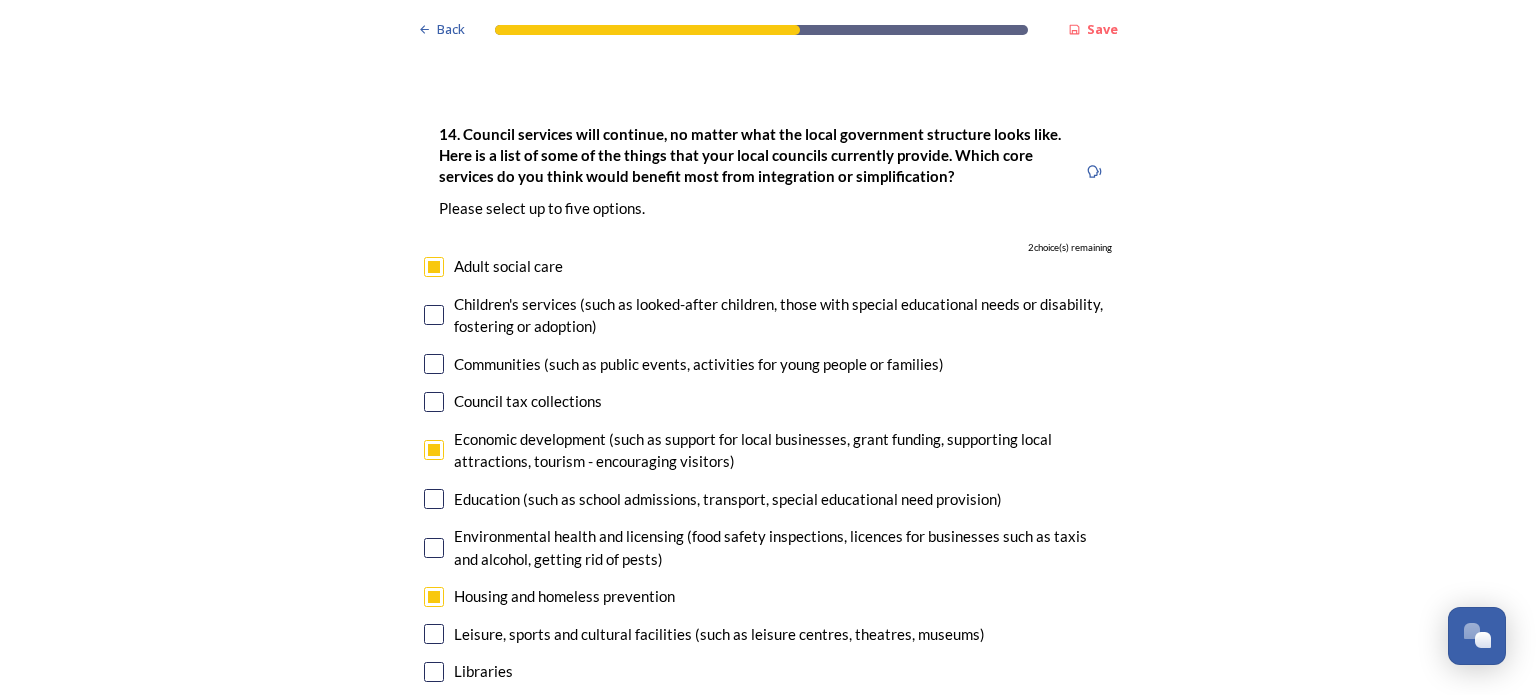 click at bounding box center [434, 402] 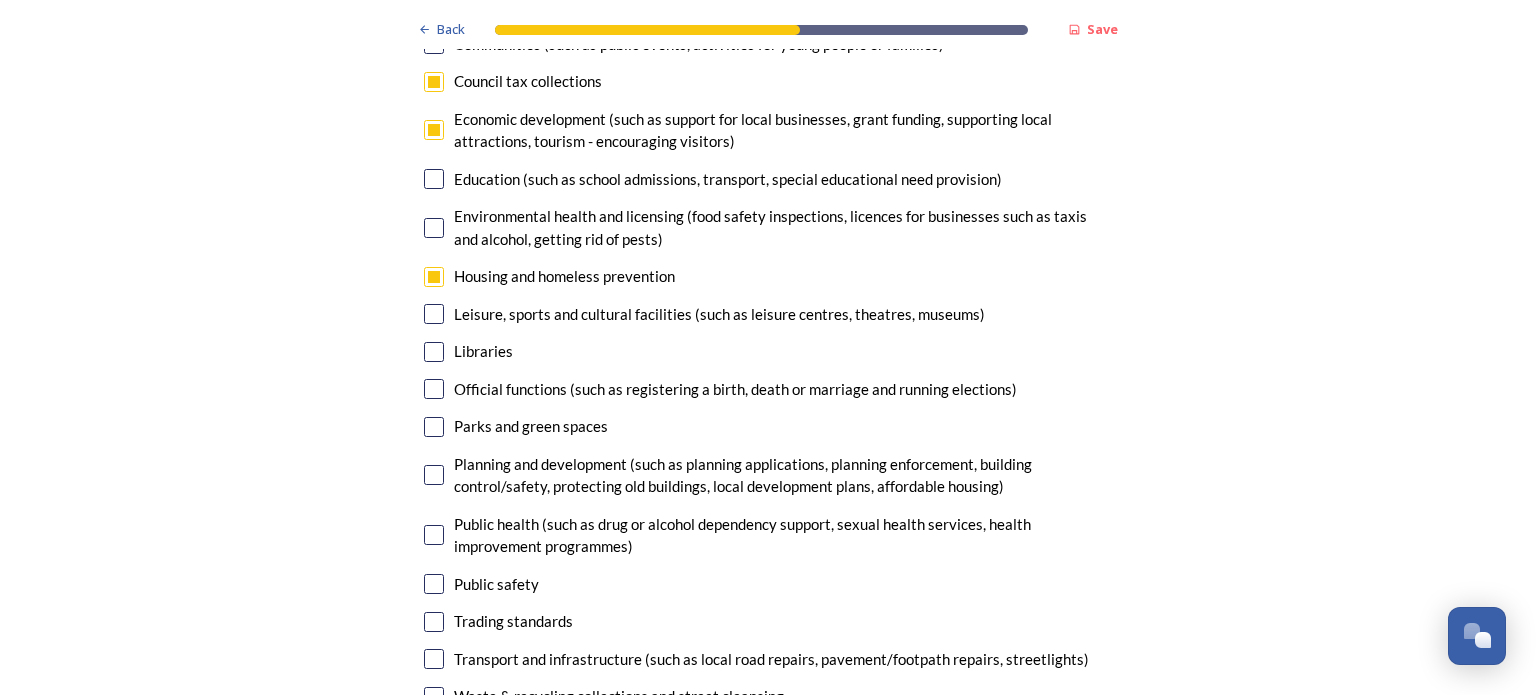 scroll, scrollTop: 5047, scrollLeft: 0, axis: vertical 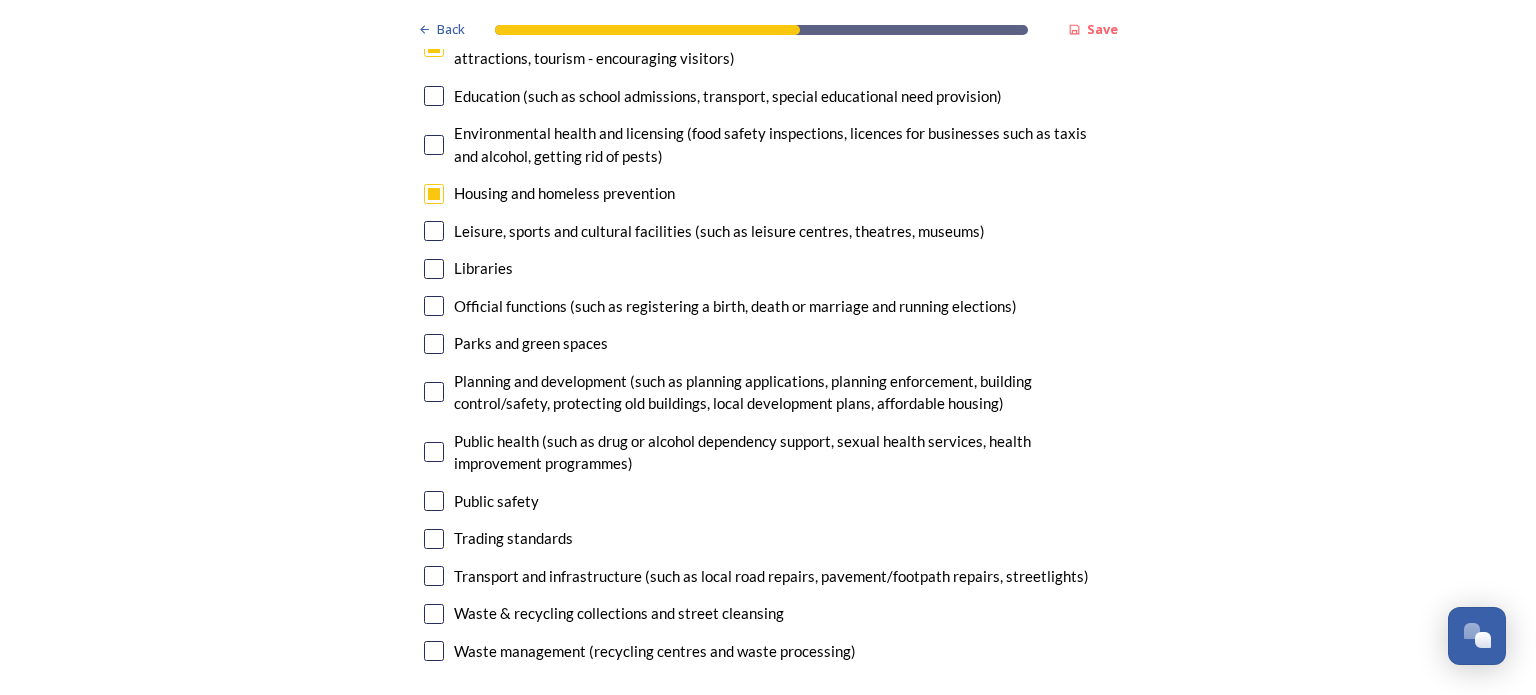 click at bounding box center (434, 576) 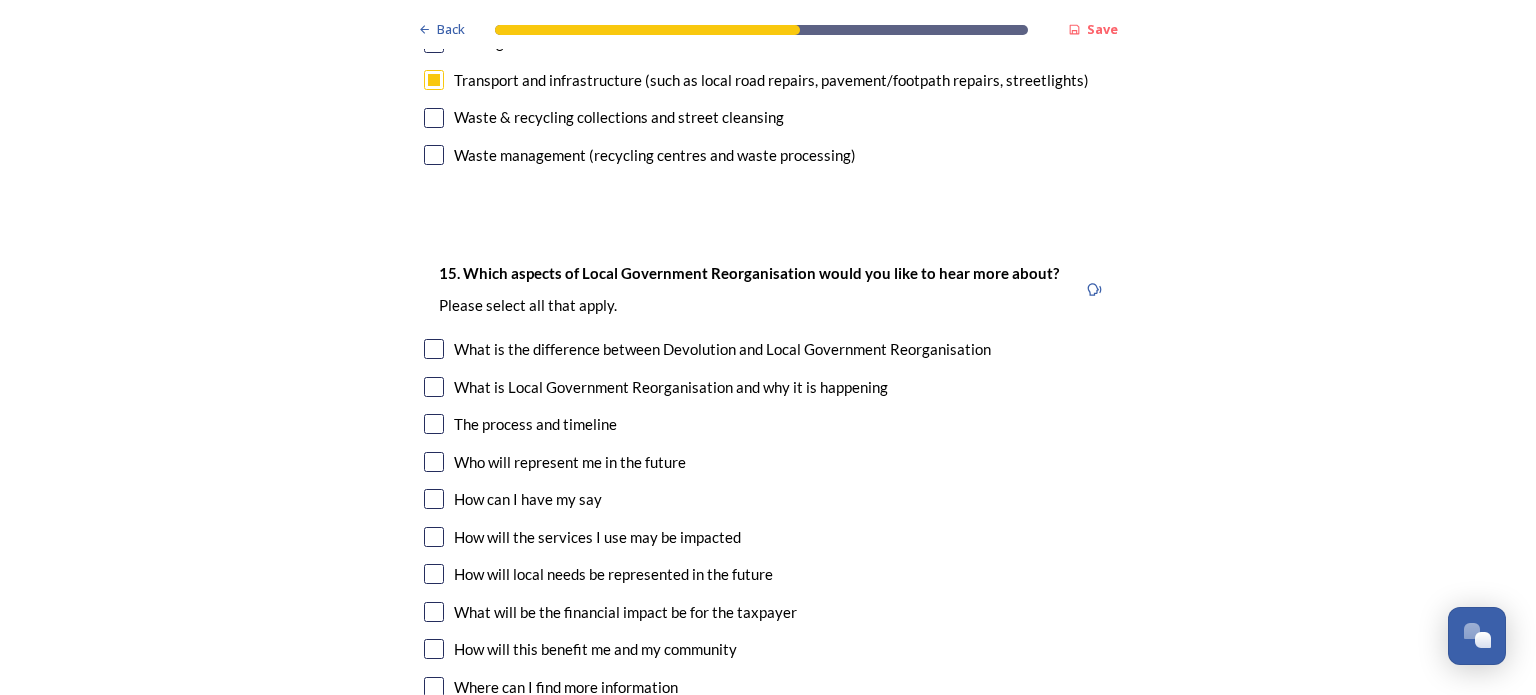 scroll, scrollTop: 5551, scrollLeft: 0, axis: vertical 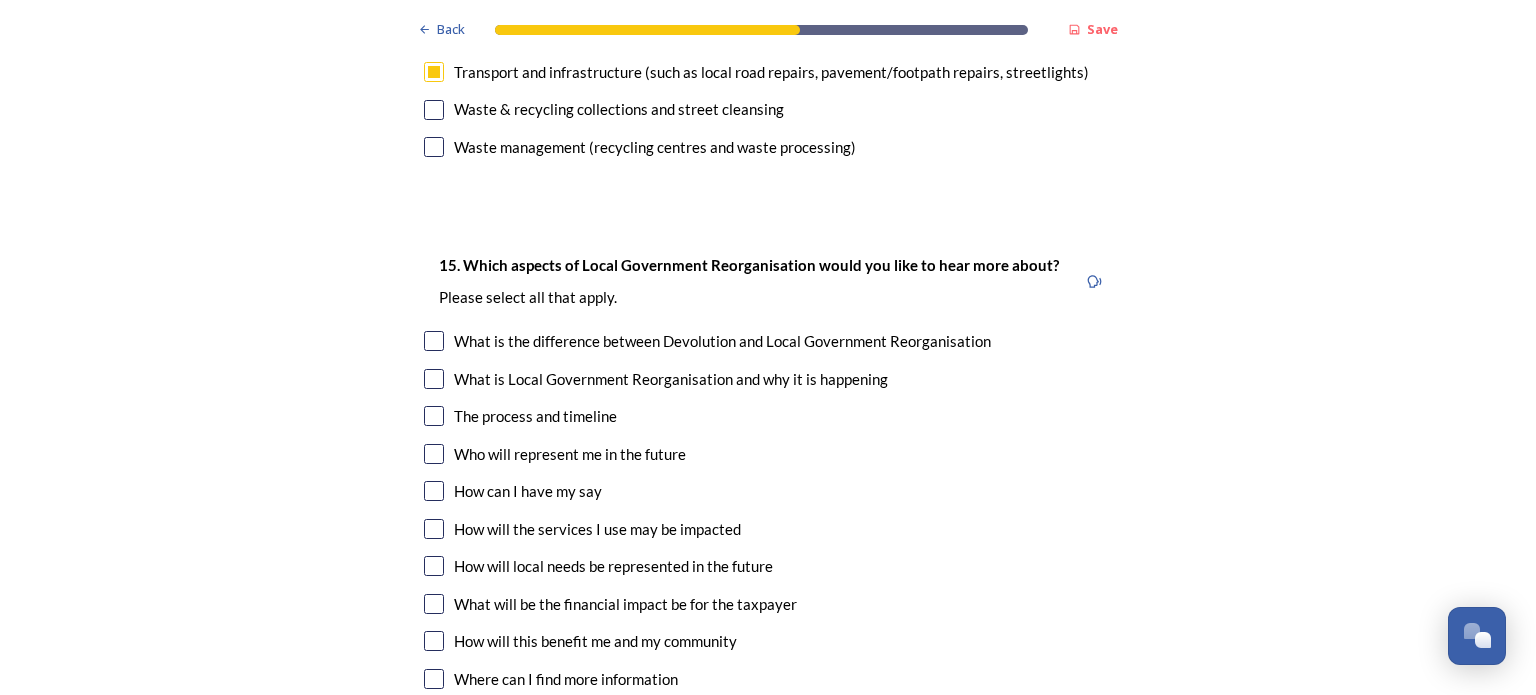 click at bounding box center (434, 454) 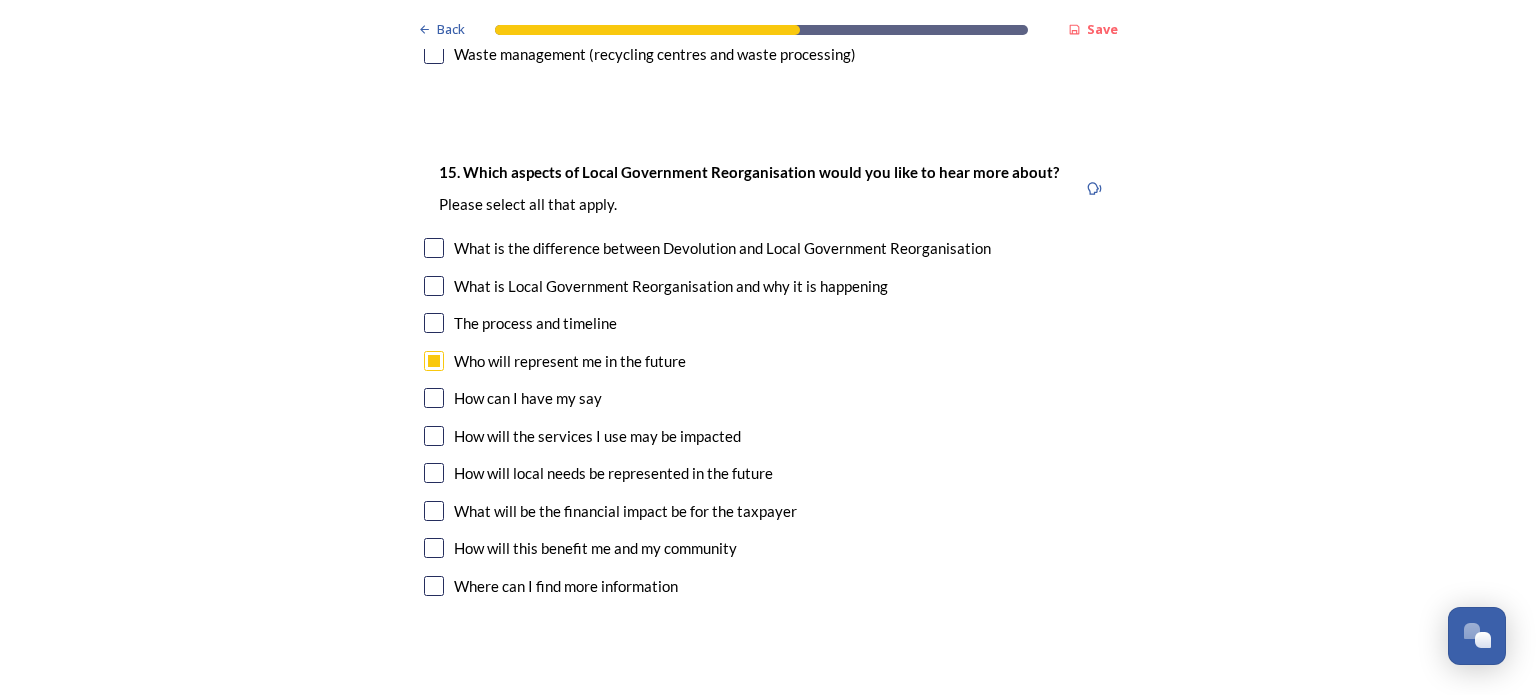 scroll, scrollTop: 5652, scrollLeft: 0, axis: vertical 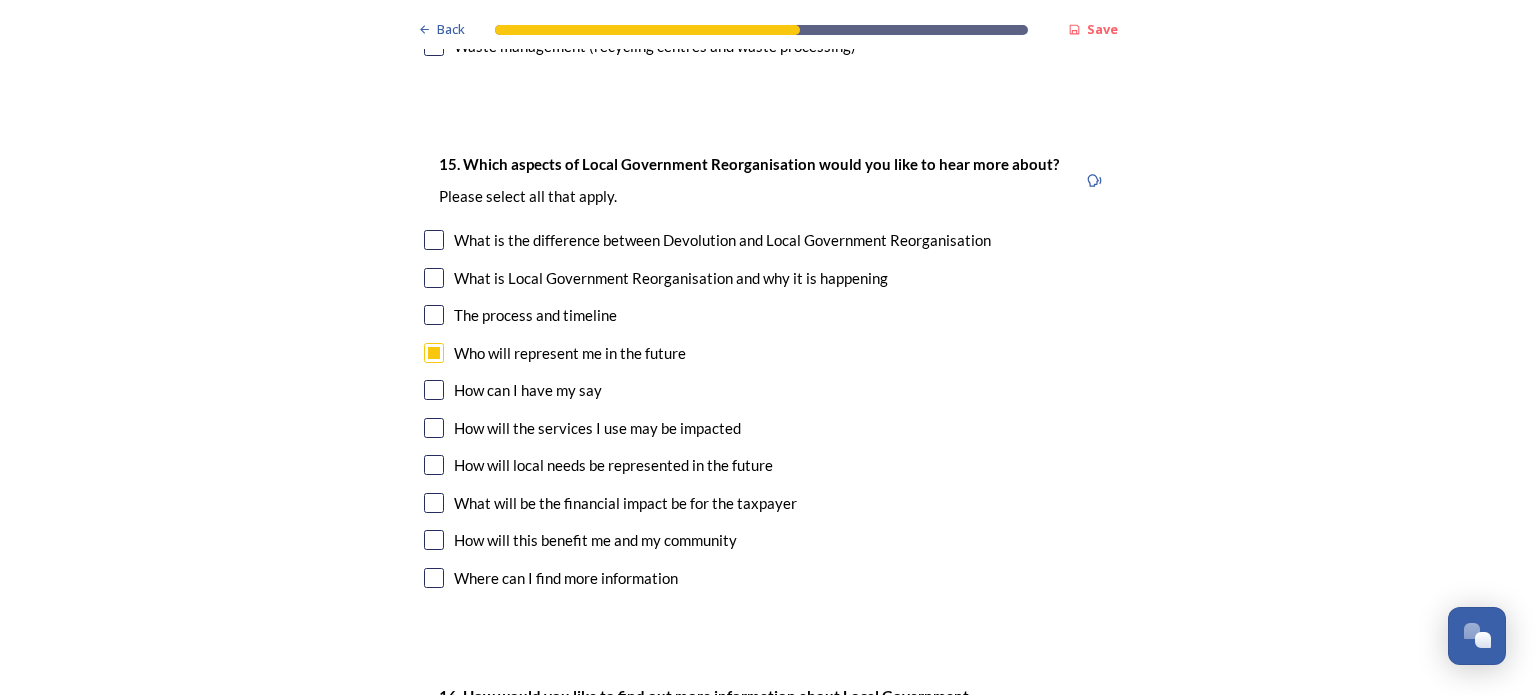click on "15. Which aspects of Local Government Reorganisation would you like to hear more about? ﻿Please select all that apply.   What is the difference between Devolution and Local Government Reorganisation What is Local Government Reorganisation and why it is happening The process and timeline Who will represent me in the future How can I have my say How will the services I use may be impacted How will local needs be represented in the future What will be the financial impact be for the taxpayer How will this benefit me and my community Where can I find more information" at bounding box center [768, 373] 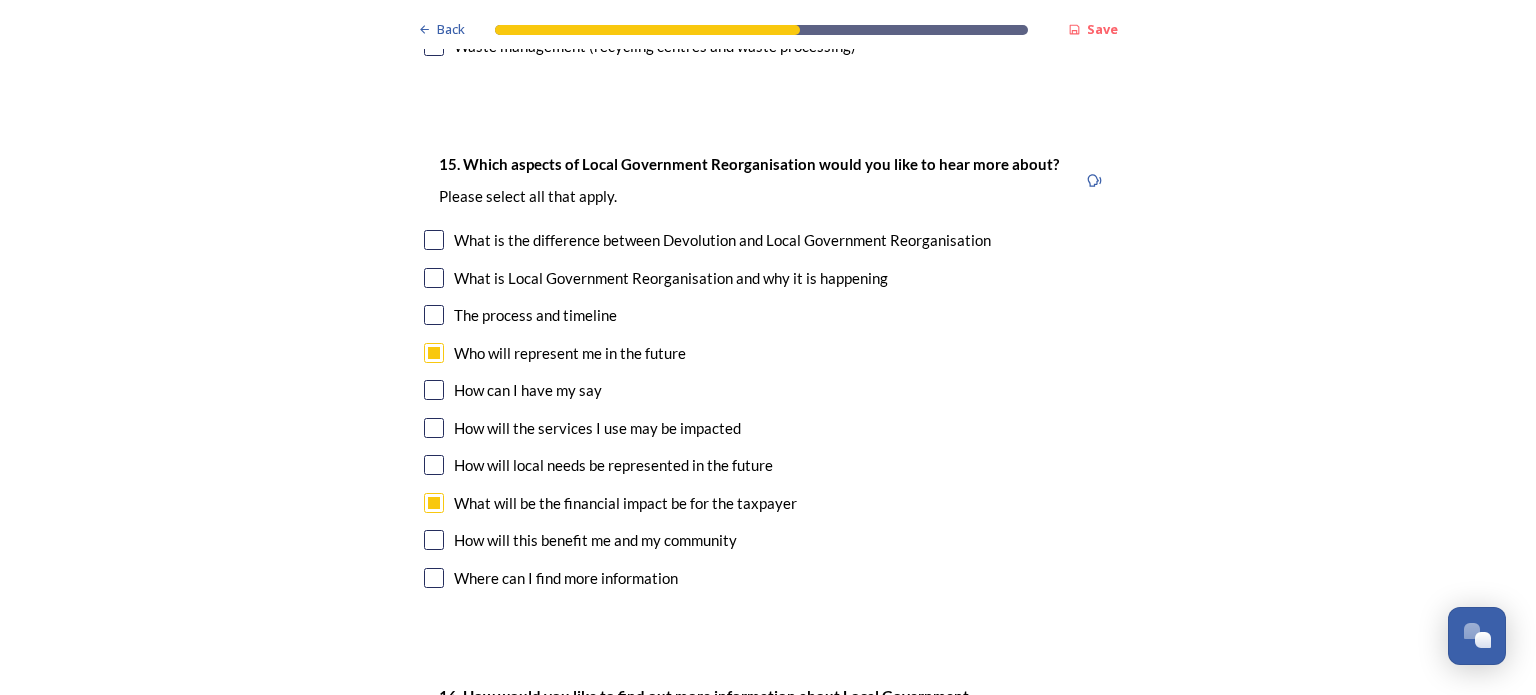 click at bounding box center [434, 428] 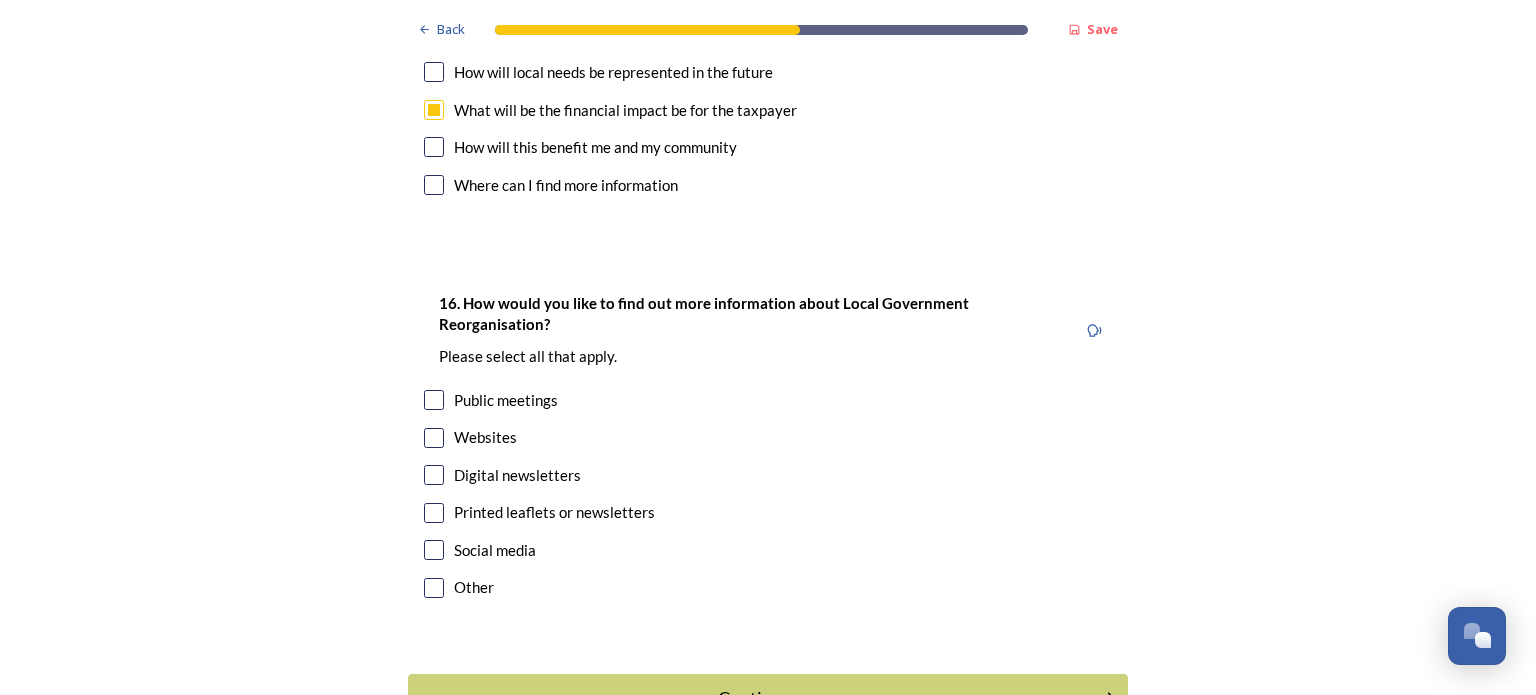 scroll, scrollTop: 6054, scrollLeft: 0, axis: vertical 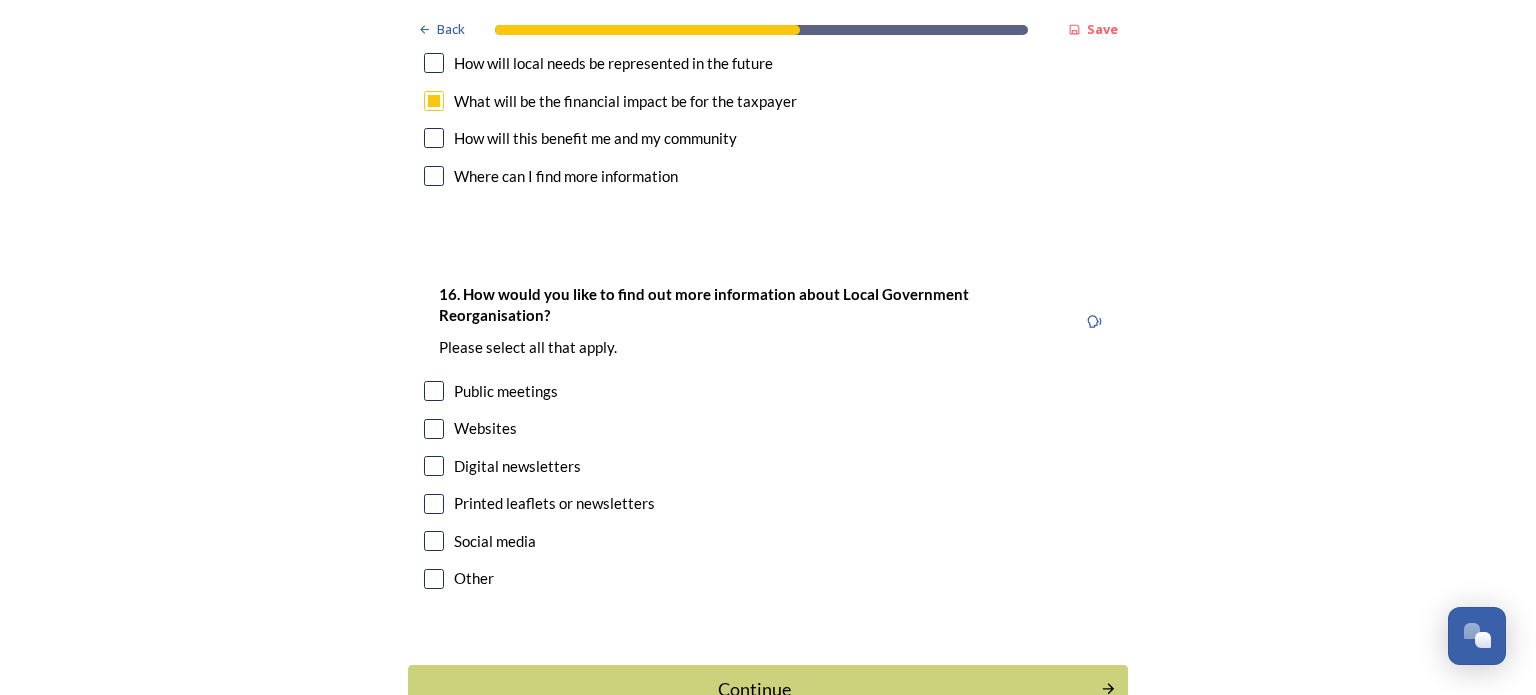 click at bounding box center [434, 429] 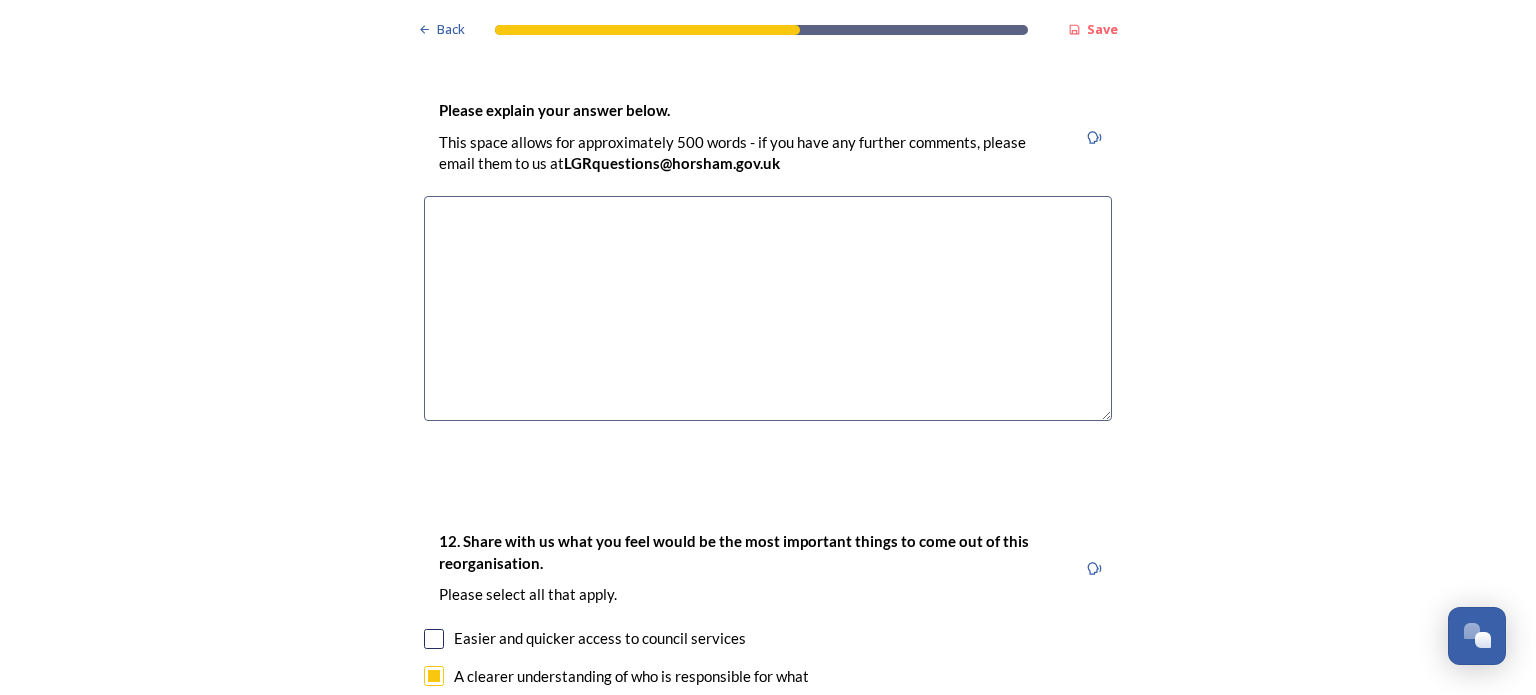 scroll, scrollTop: 3127, scrollLeft: 0, axis: vertical 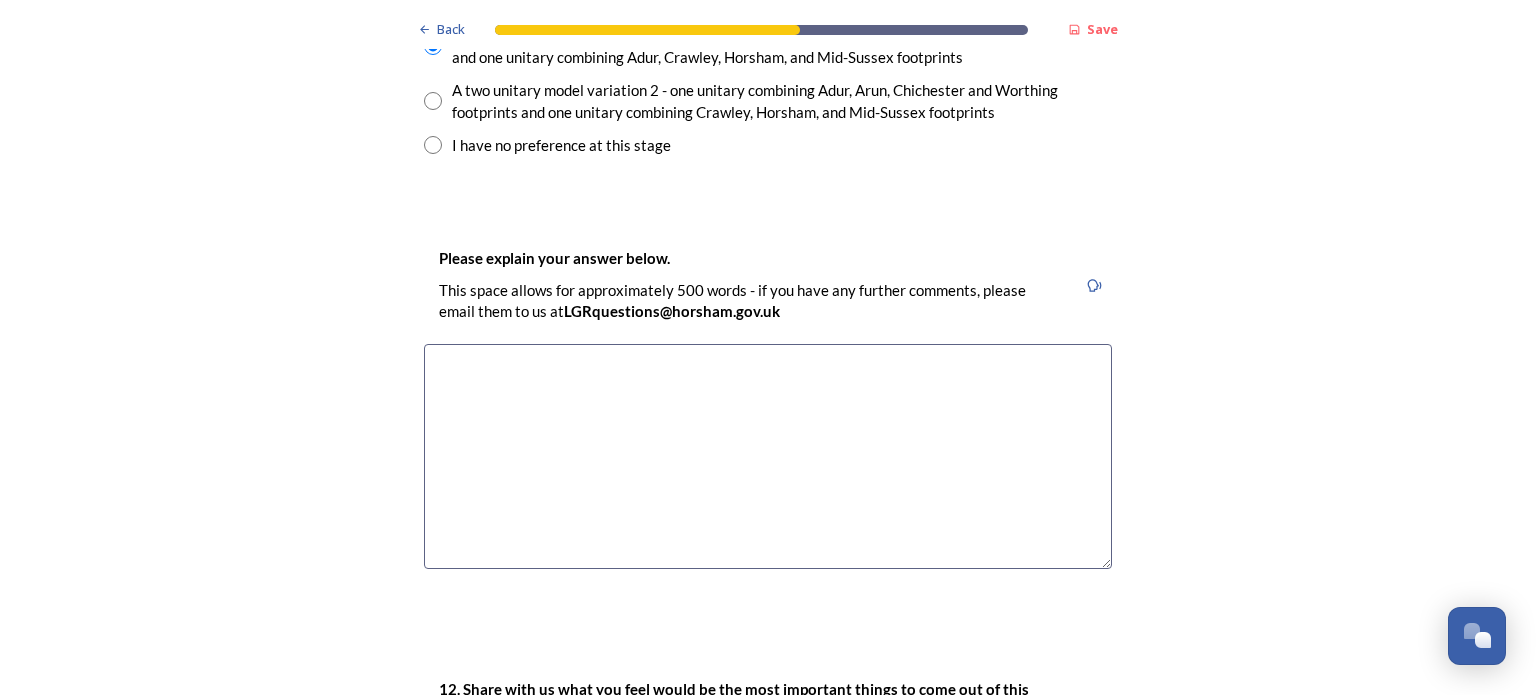 click at bounding box center (768, 456) 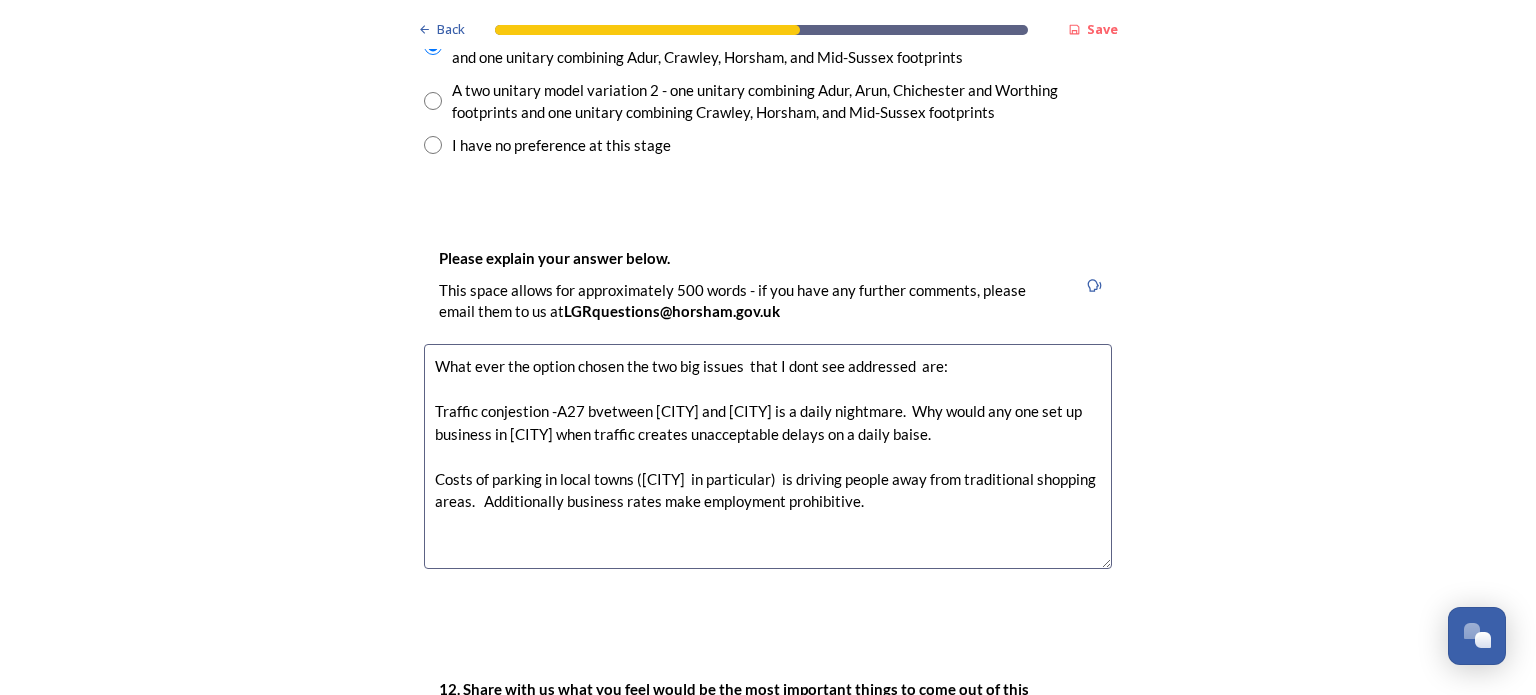 click on "What ever the option chosen the two big issues  that I dont see addressed  are:
Traffic conjestion -A27 bvetween [CITY] and [CITY] is a daily nightmare.  Why would any one set up business in [CITY] when traffic creates unacceptable delays on a daily baise.
Costs of parking in local towns ([CITY]  in particular)  is driving people away from traditional shopping areas.   Additionally business rates make employment prohibitive." at bounding box center [768, 456] 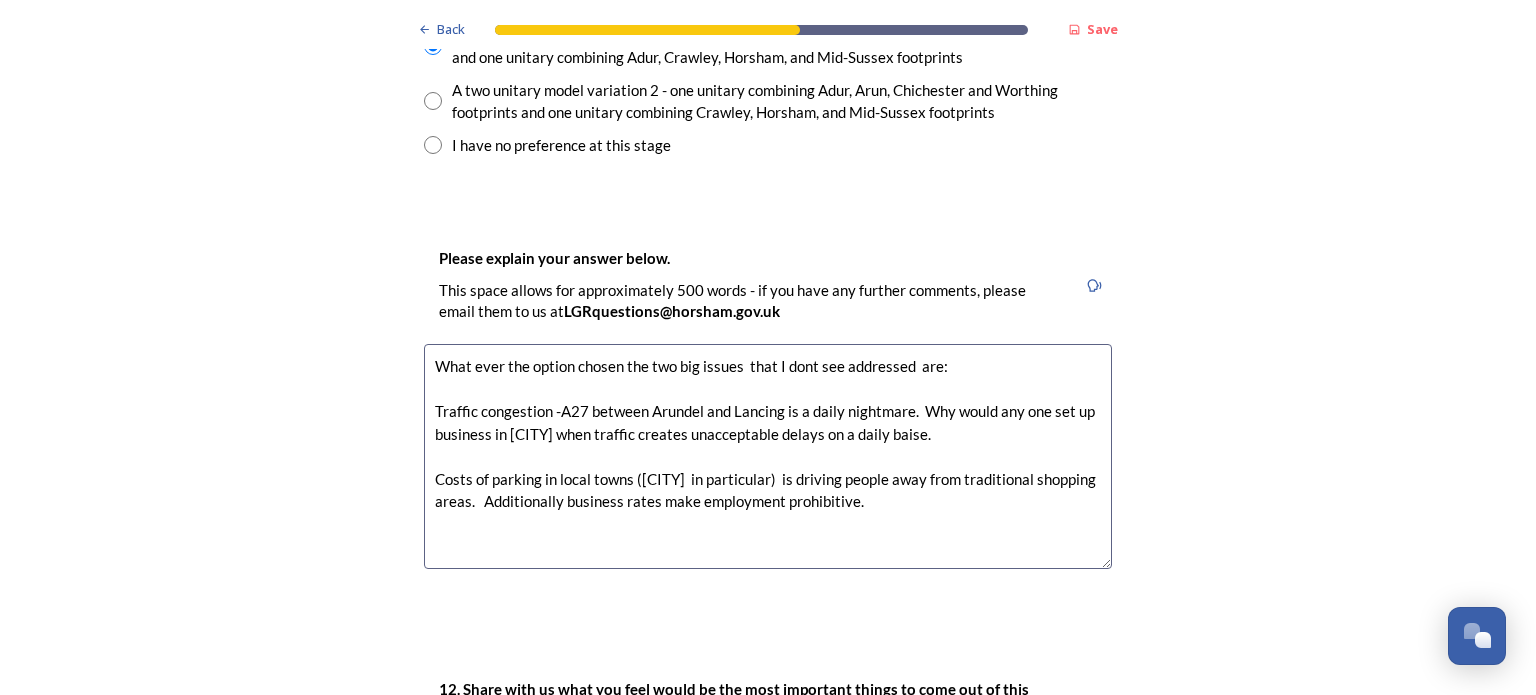 click on "What ever the option chosen the two big issues  that I dont see addressed  are:
Traffic congestion -A27 between Arundel and Lancing is a daily nightmare.  Why would any one set up business in [CITY] when traffic creates unacceptable delays on a daily baise.
Costs of parking in local towns ([CITY]  in particular)  is driving people away from traditional shopping areas.   Additionally business rates make employment prohibitive." at bounding box center (768, 456) 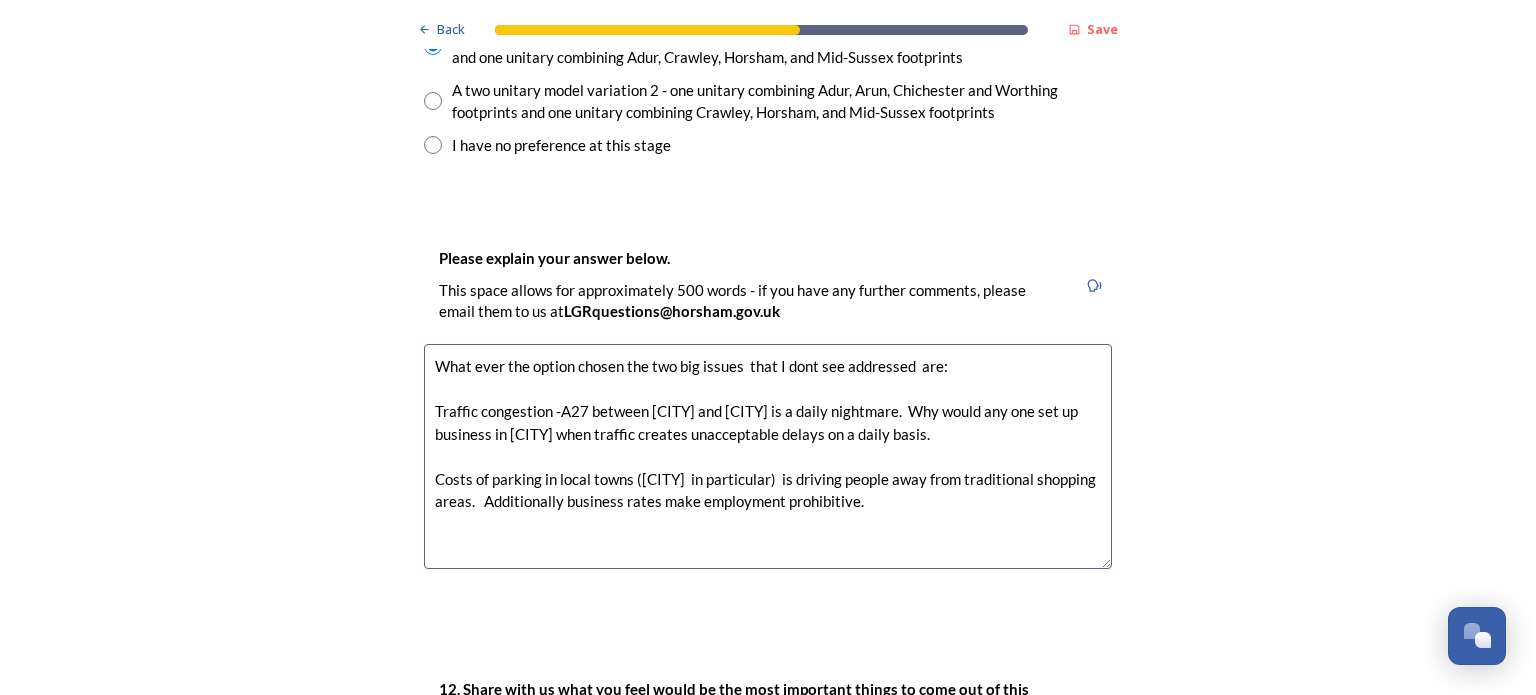 click on "What ever the option chosen the two big issues  that I dont see addressed  are:
Traffic congestion -A27 between [CITY] and [CITY] is a daily nightmare.  Why would any one set up business in [CITY] when traffic creates unacceptable delays on a daily basis.
Costs of parking in local towns ([CITY]  in particular)  is driving people away from traditional shopping areas.   Additionally business rates make employment prohibitive." at bounding box center [768, 456] 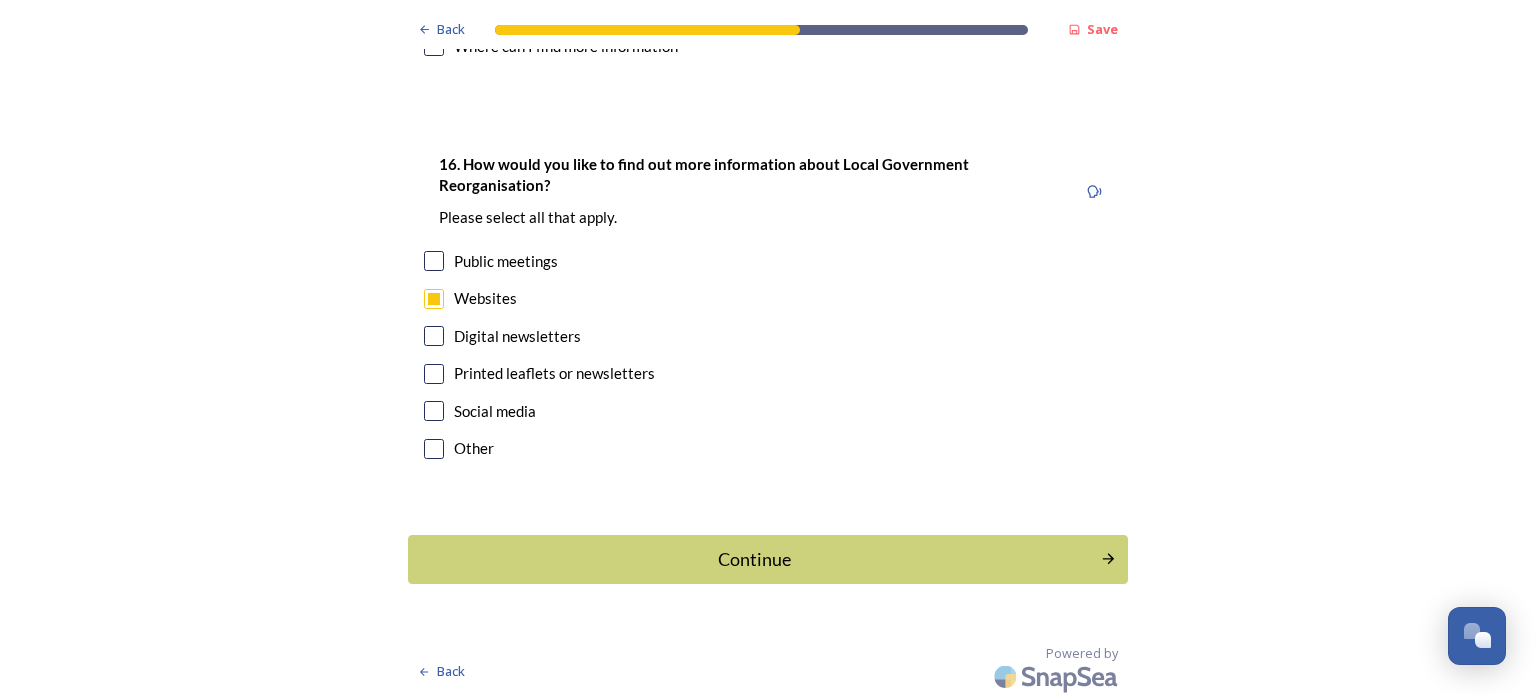scroll, scrollTop: 6188, scrollLeft: 0, axis: vertical 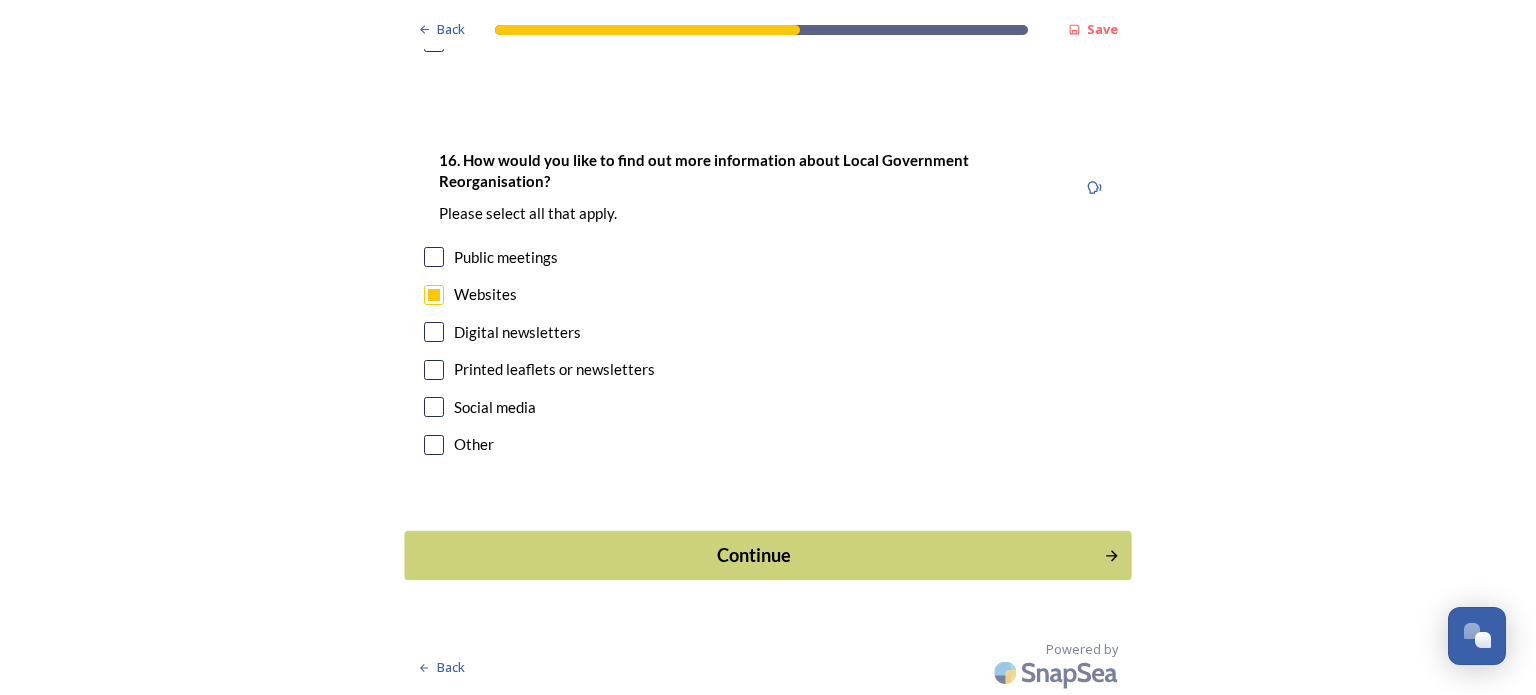 type on "What ever the option chosen the two big issues  that I dont see addressed  are:
Traffic congestion -A27 between Arundel and Lancing is a daily nightmare.  Why would any one set up business in [CITY] when traffic creates unacceptable delays on a daily basis.
Costs of parking in local towns ([CITY]  in particular)  is driving people away from traditional shopping areas.   Additionally business rates make employment prohibitive.
Every year these problems get worse yet no one is prepared to tackle these issues" 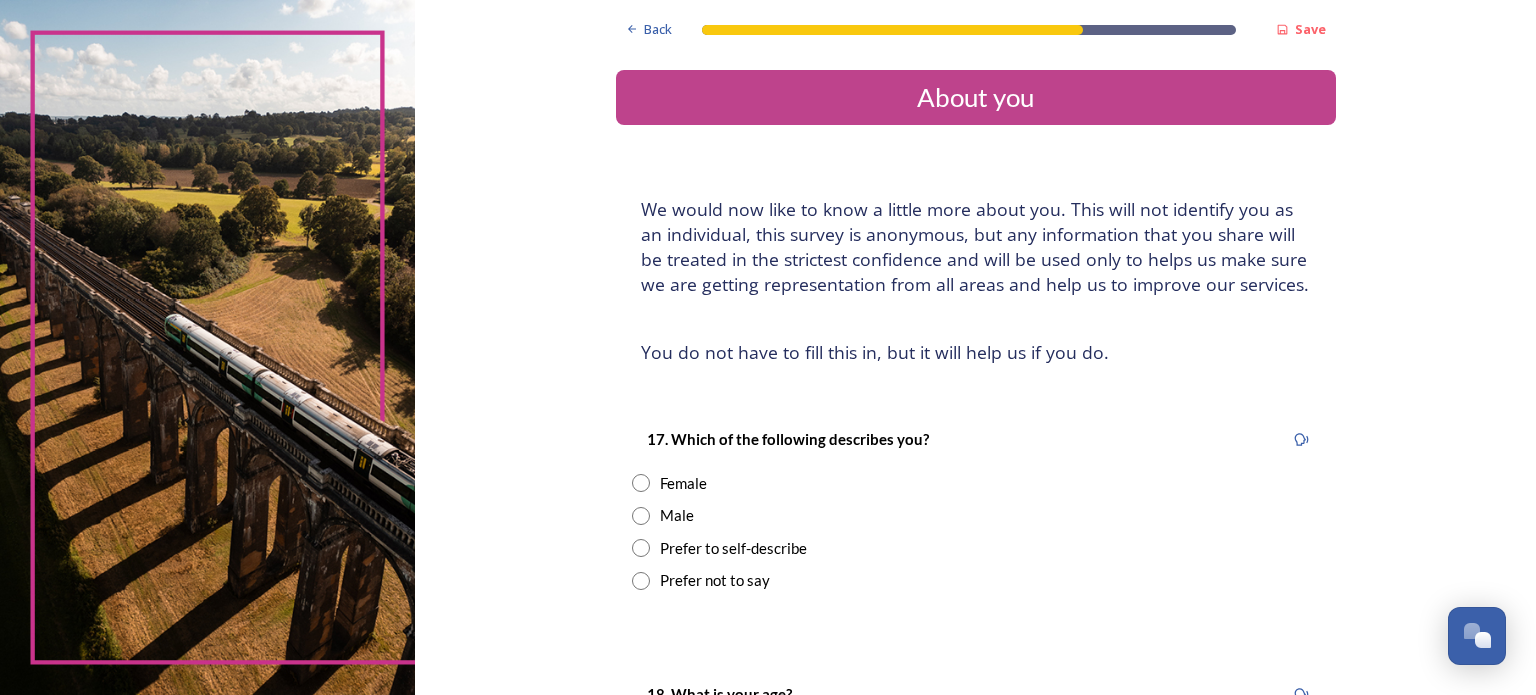 click at bounding box center (641, 516) 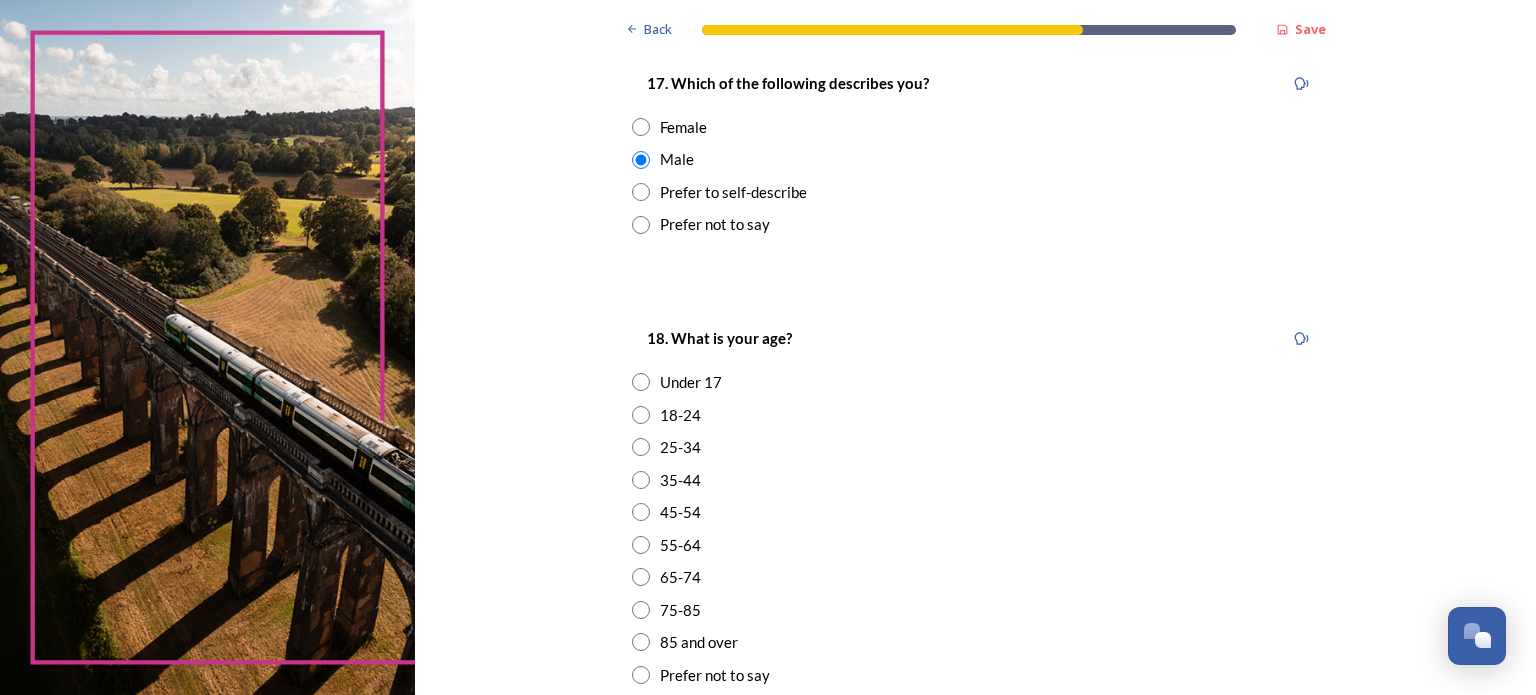 scroll, scrollTop: 362, scrollLeft: 0, axis: vertical 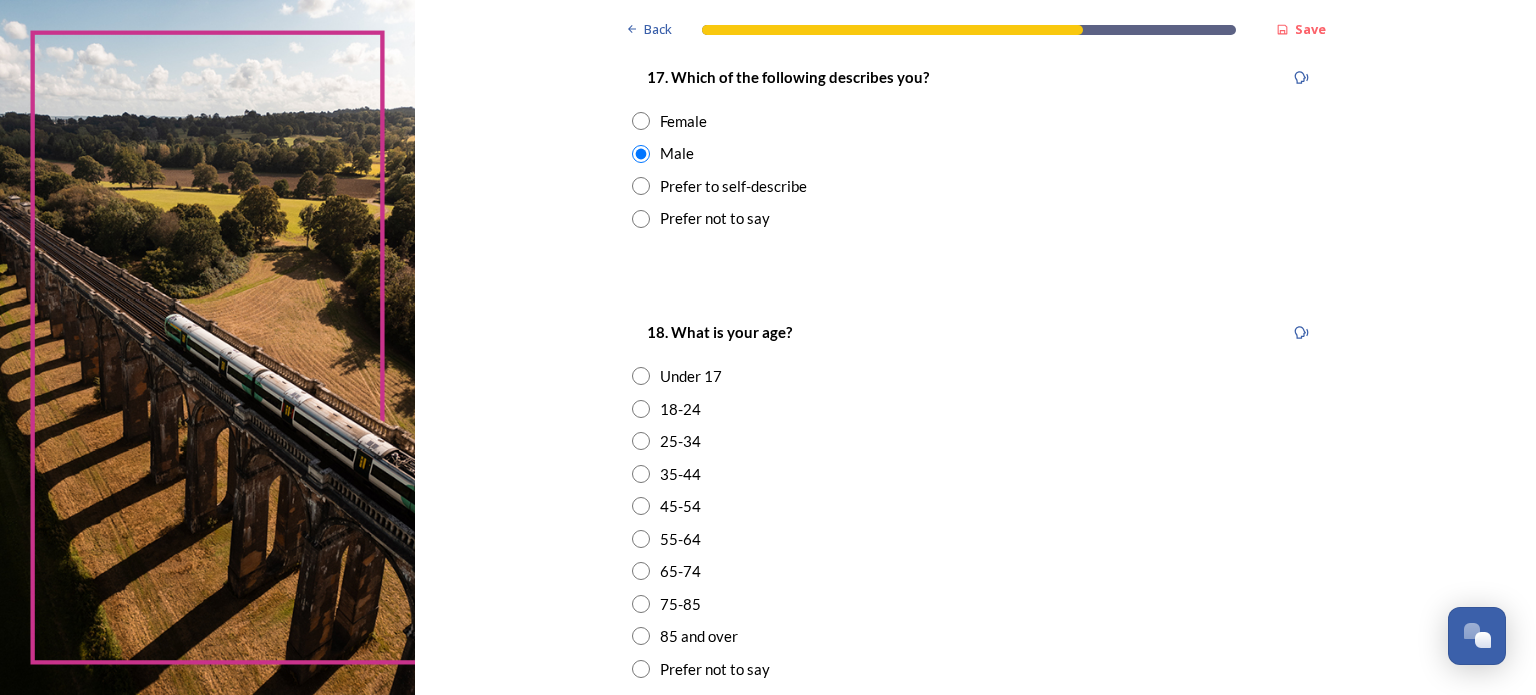 click at bounding box center [641, 604] 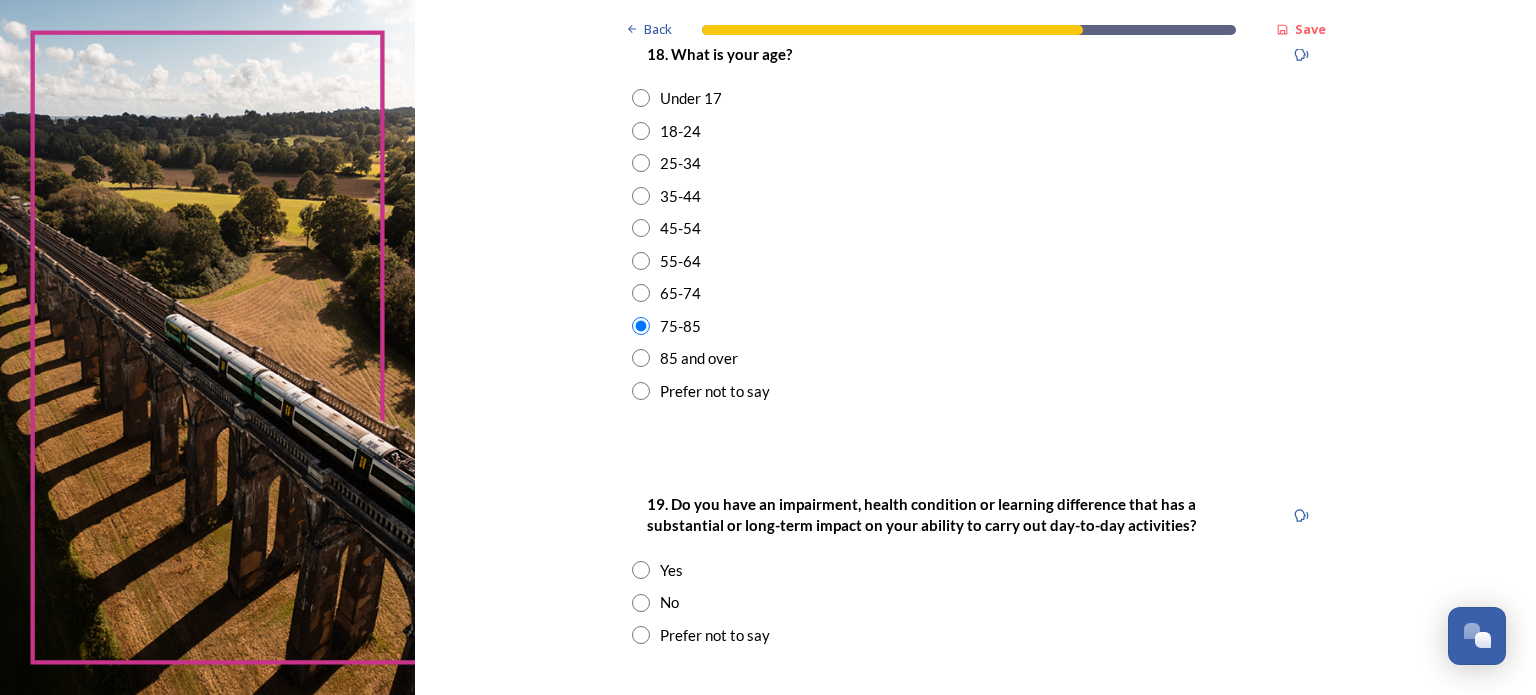 scroll, scrollTop: 642, scrollLeft: 0, axis: vertical 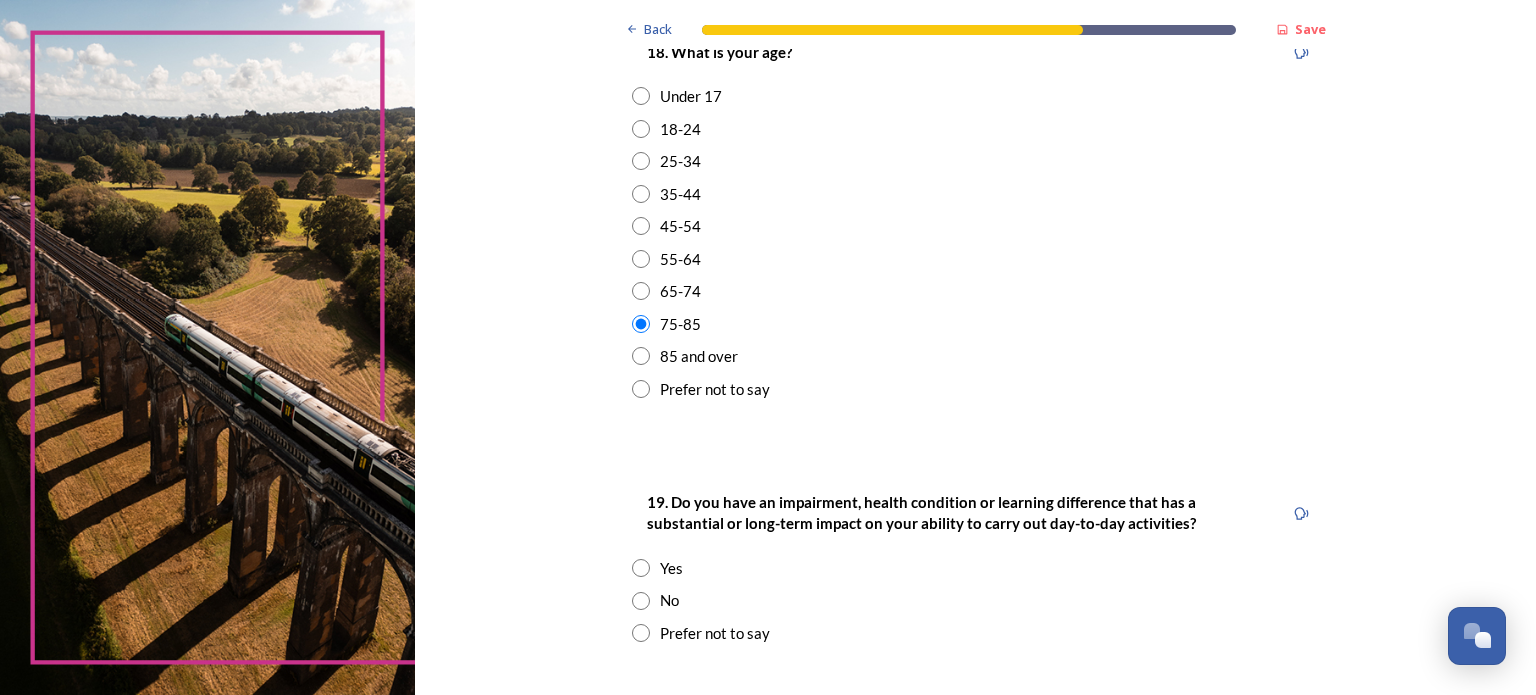 click at bounding box center (641, 601) 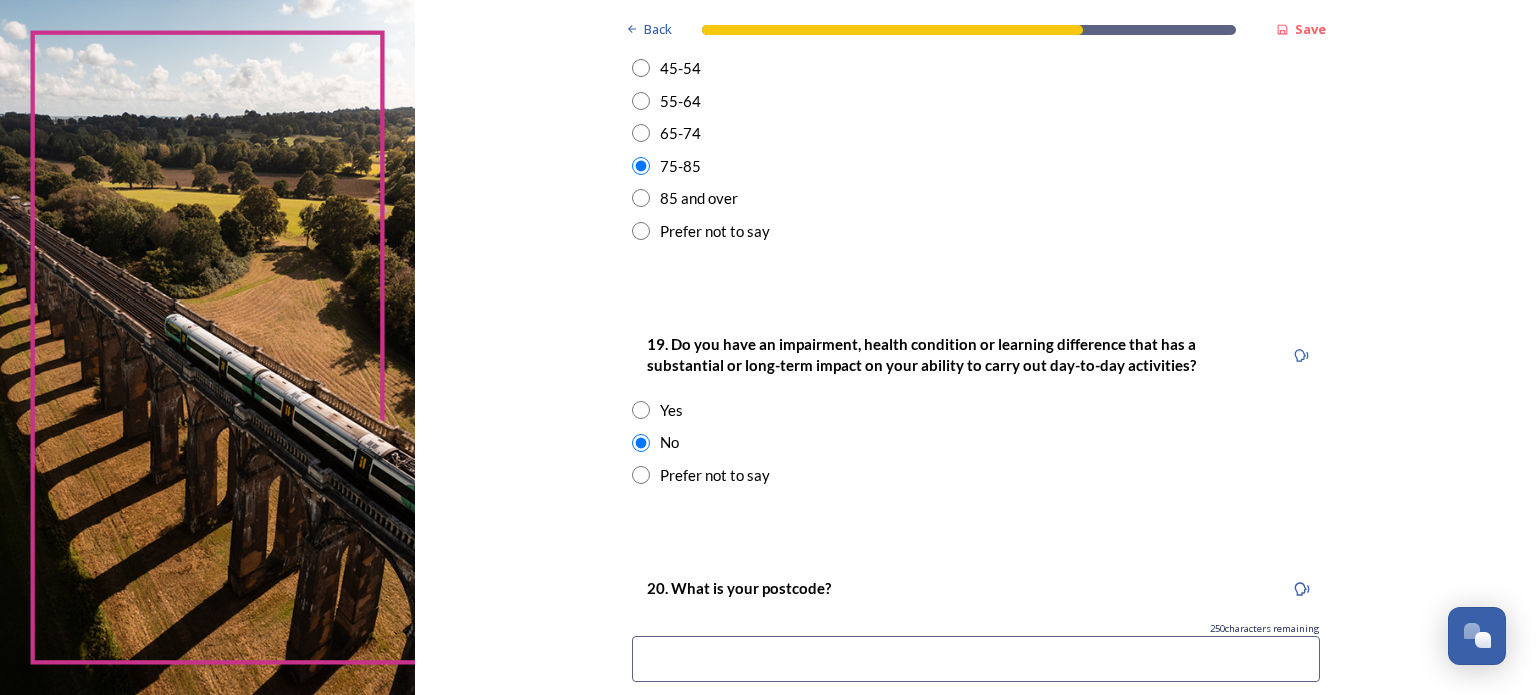 scroll, scrollTop: 941, scrollLeft: 0, axis: vertical 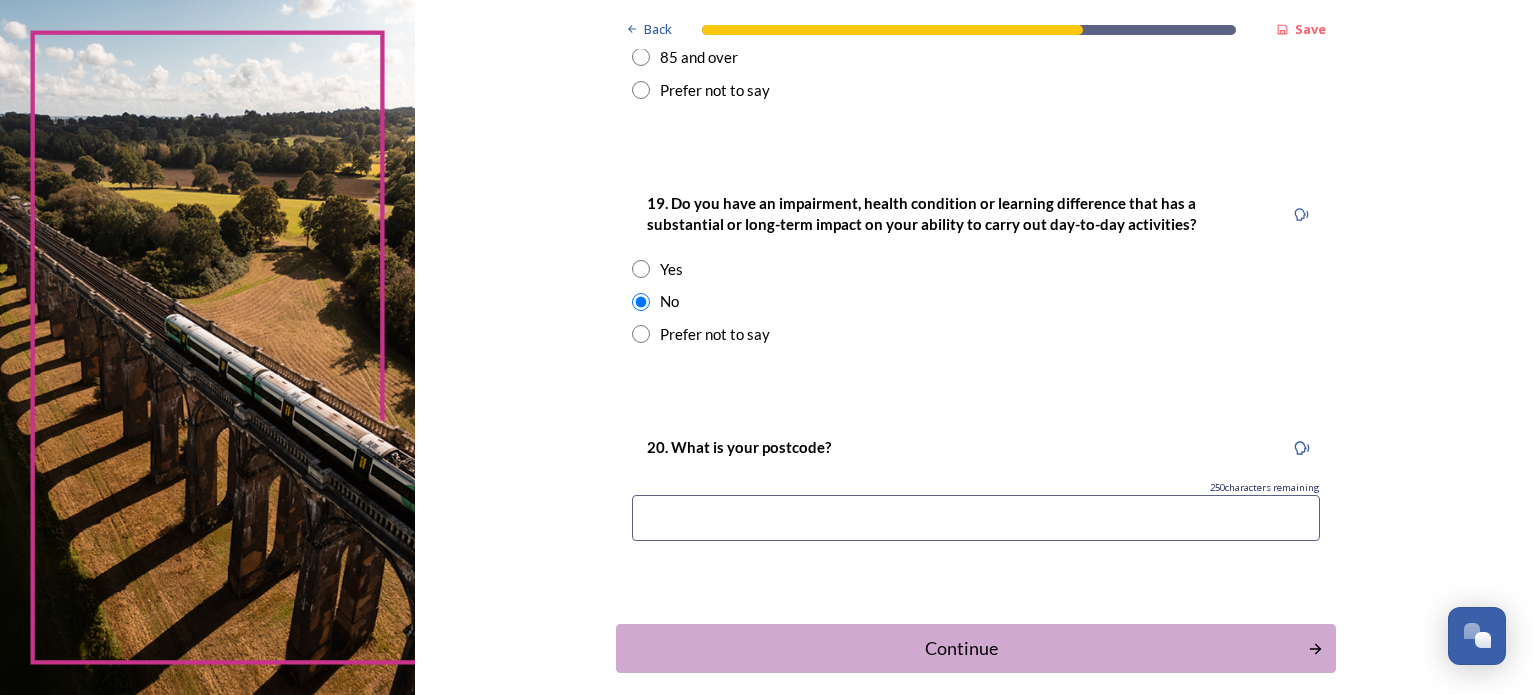 click at bounding box center [976, 518] 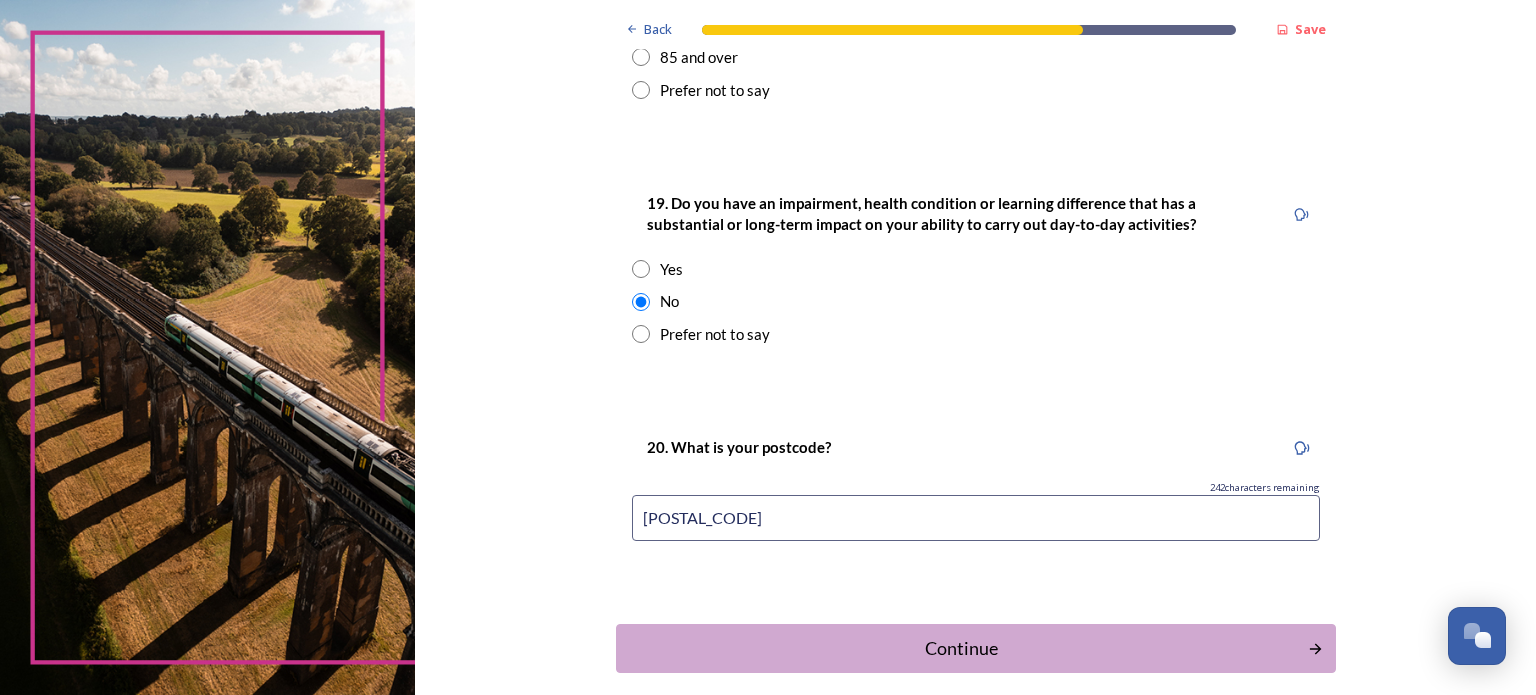 type on "[POSTAL_CODE]" 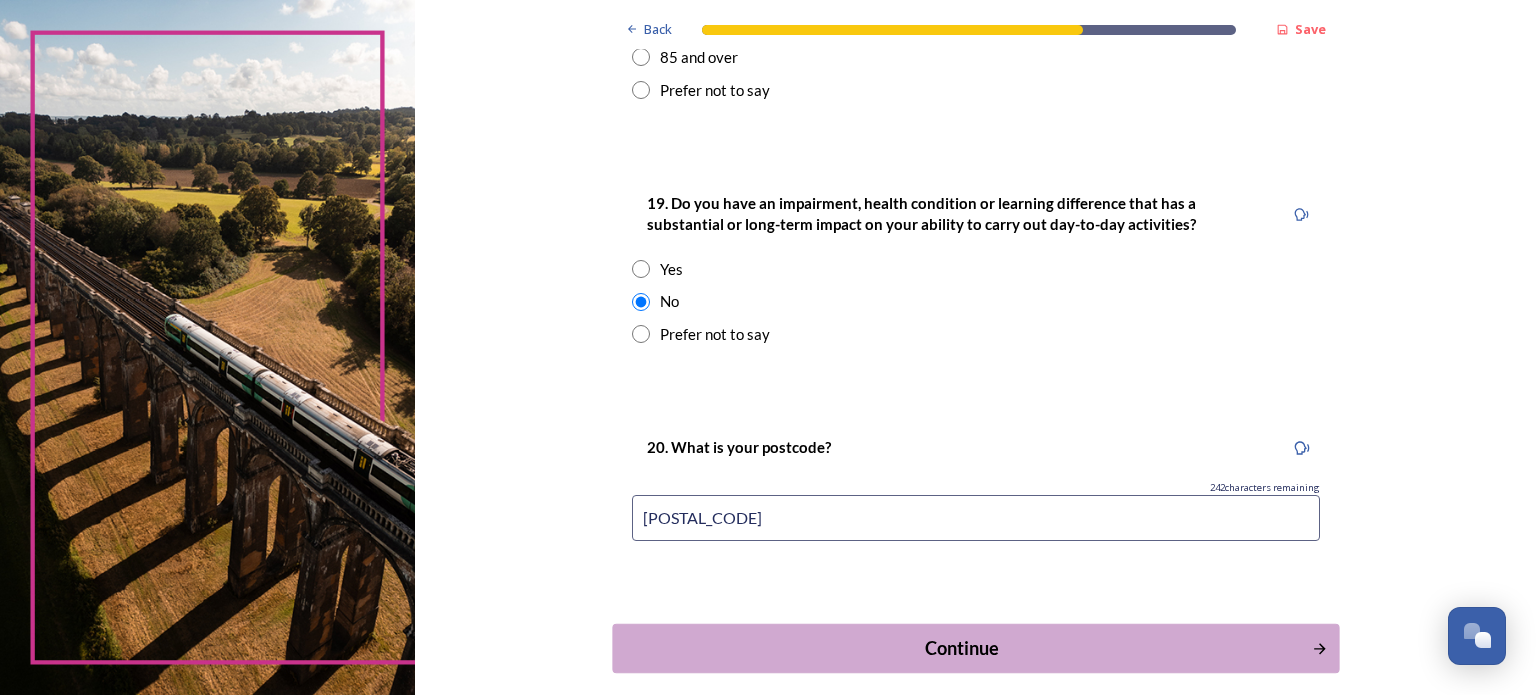 click on "Continue" at bounding box center (961, 648) 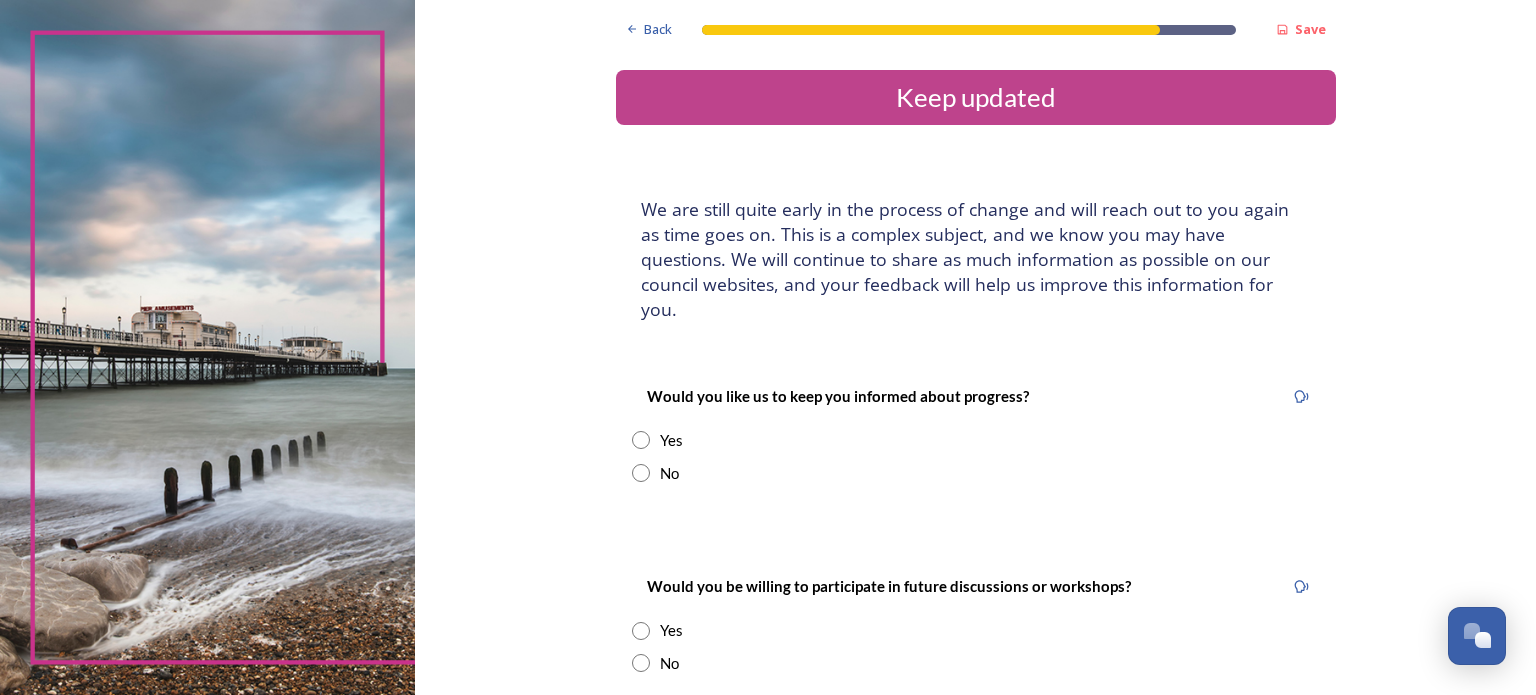 click at bounding box center (641, 440) 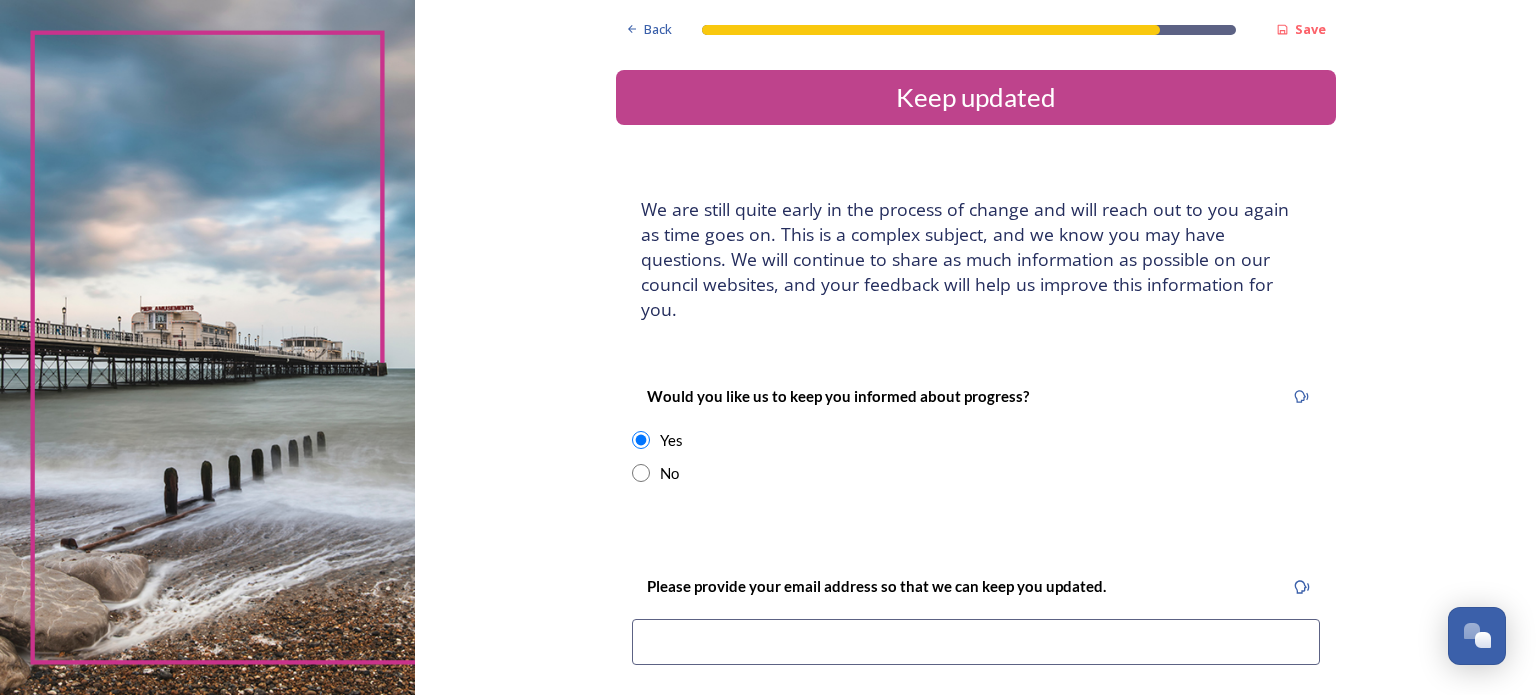 click at bounding box center [976, 642] 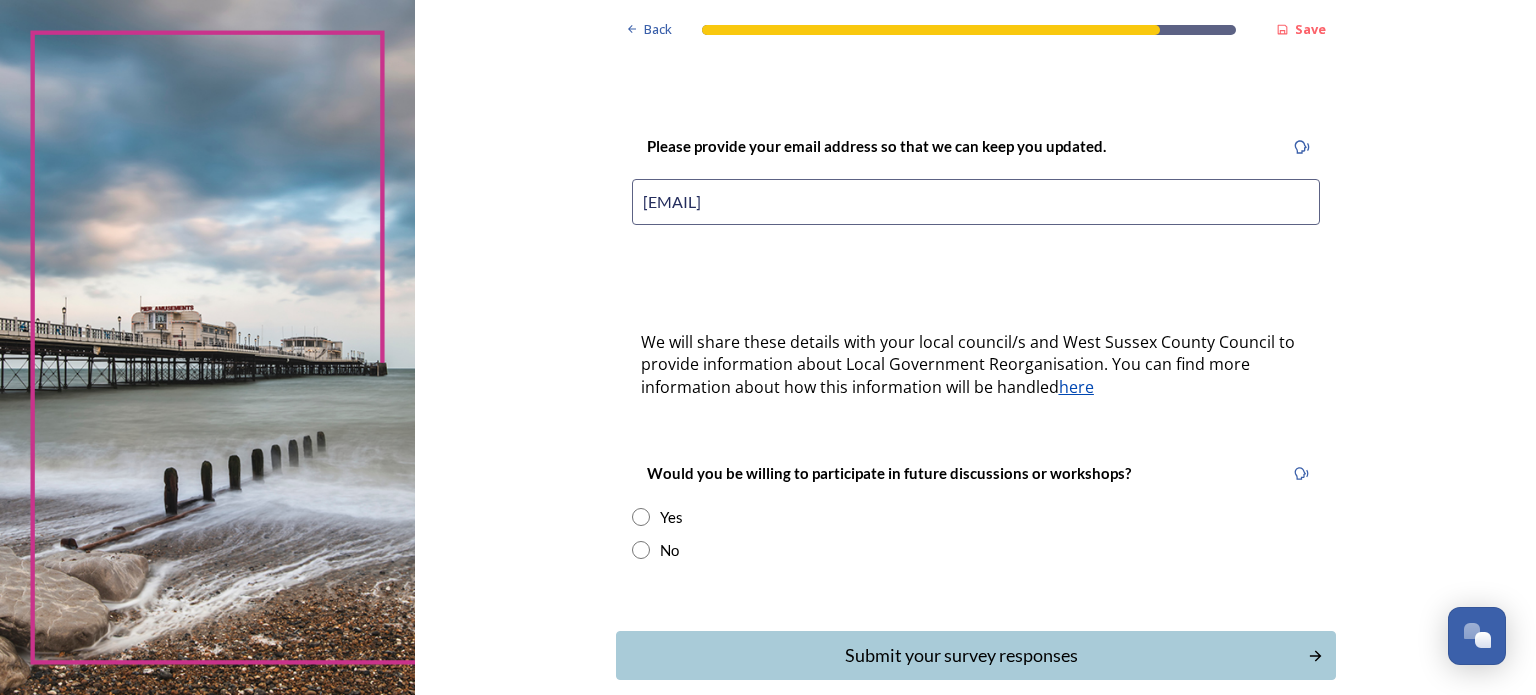 scroll, scrollTop: 444, scrollLeft: 0, axis: vertical 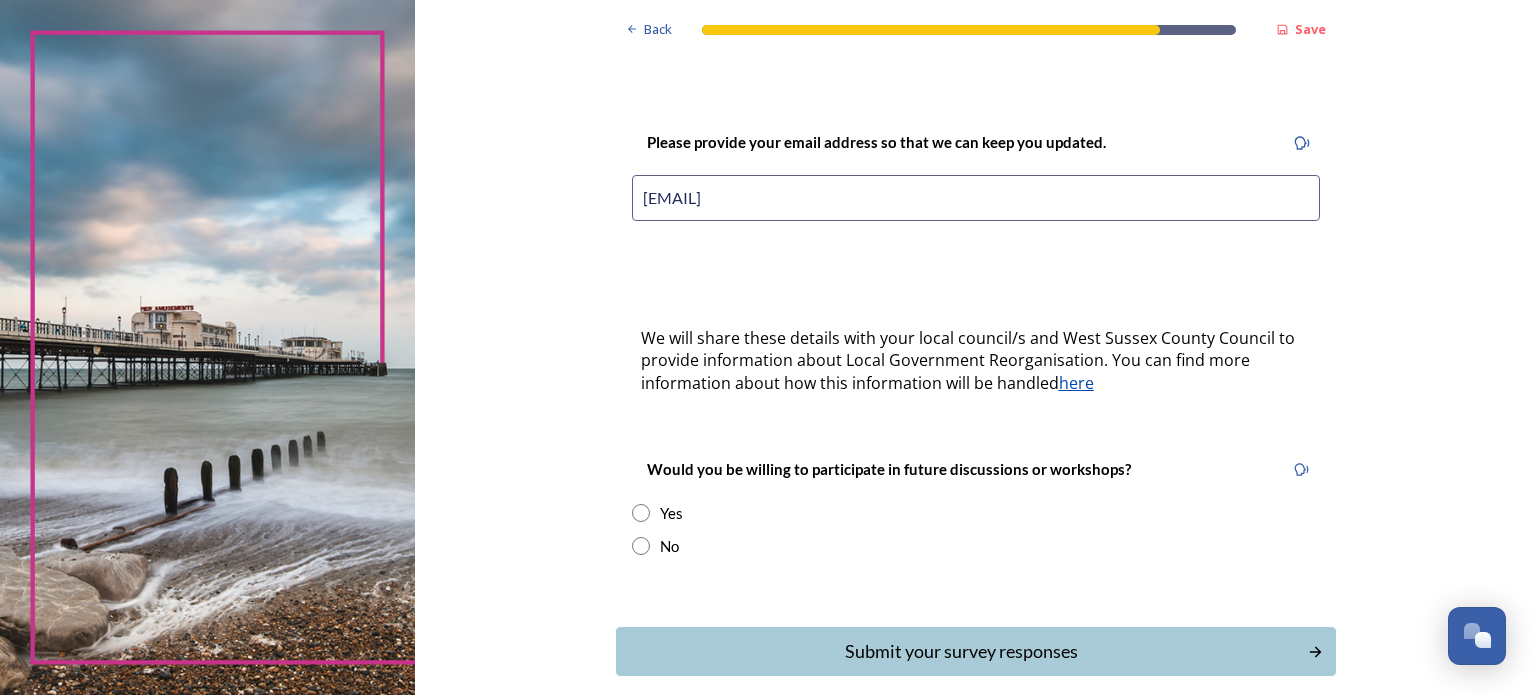 click at bounding box center (641, 546) 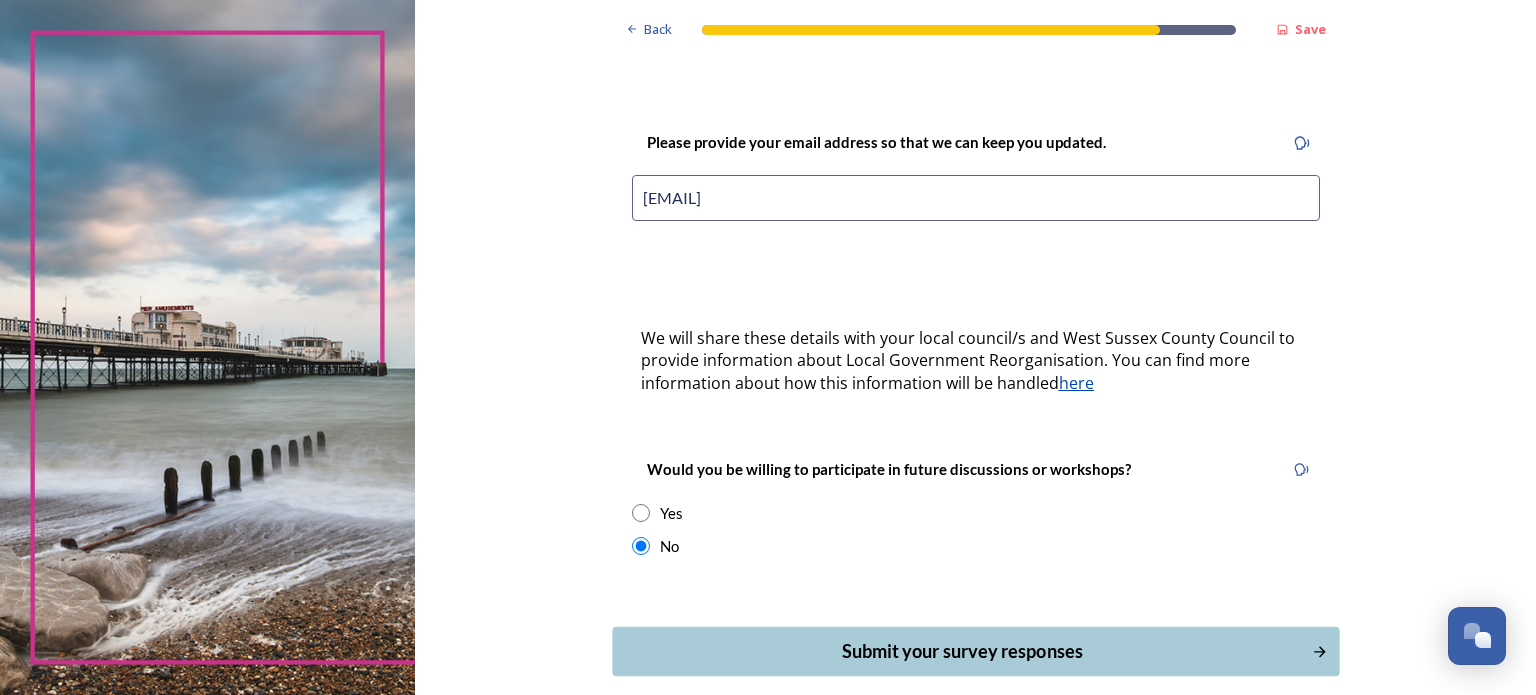 click on "Submit your survey responses" at bounding box center (961, 651) 